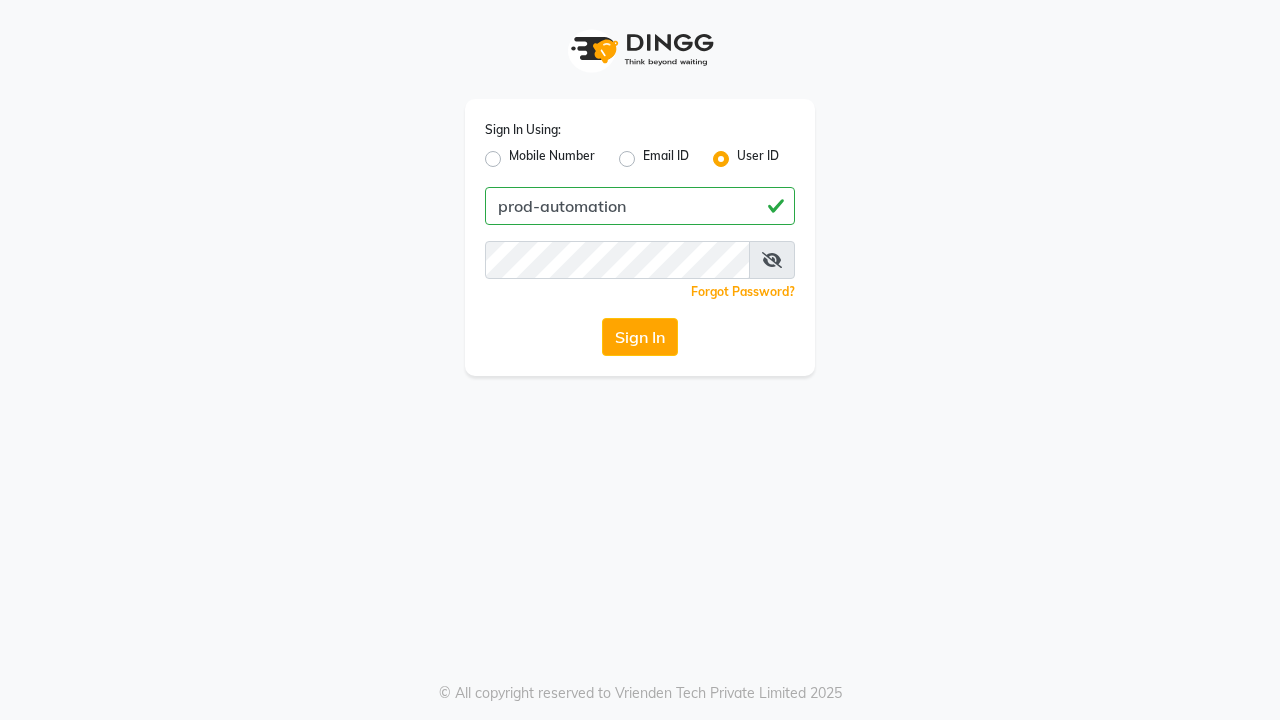 scroll, scrollTop: 0, scrollLeft: 0, axis: both 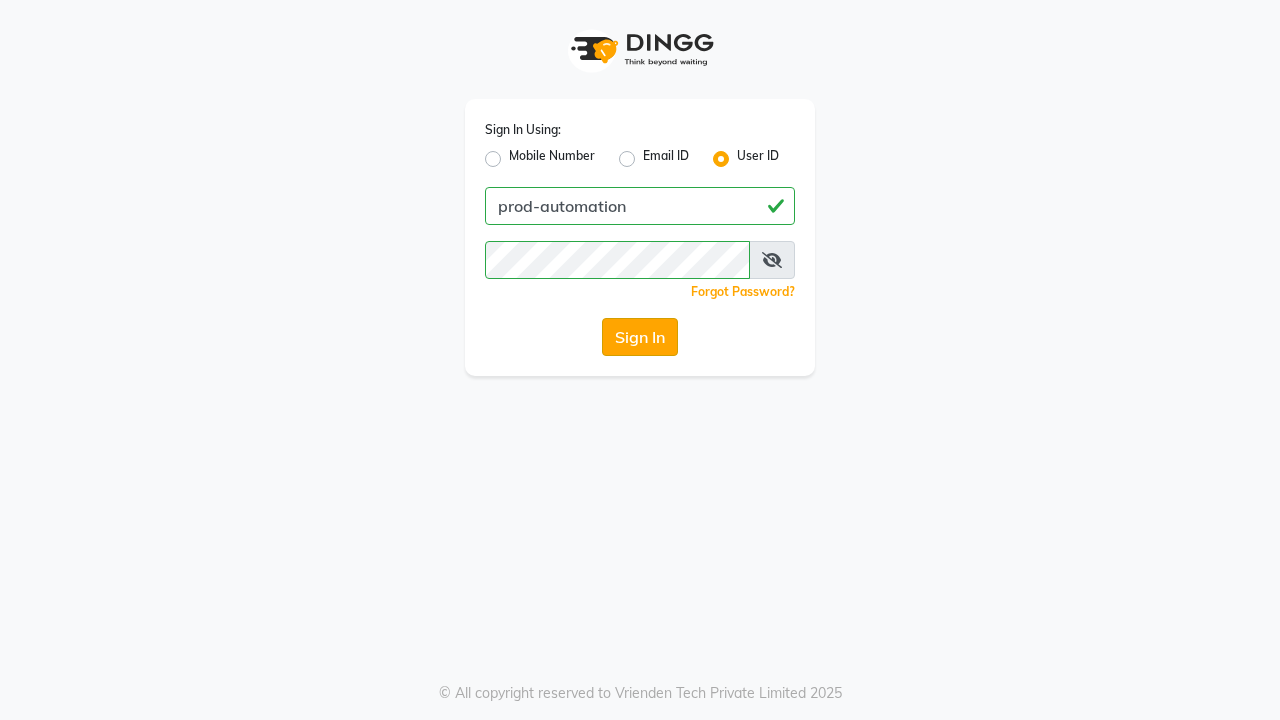 click on "Sign In" 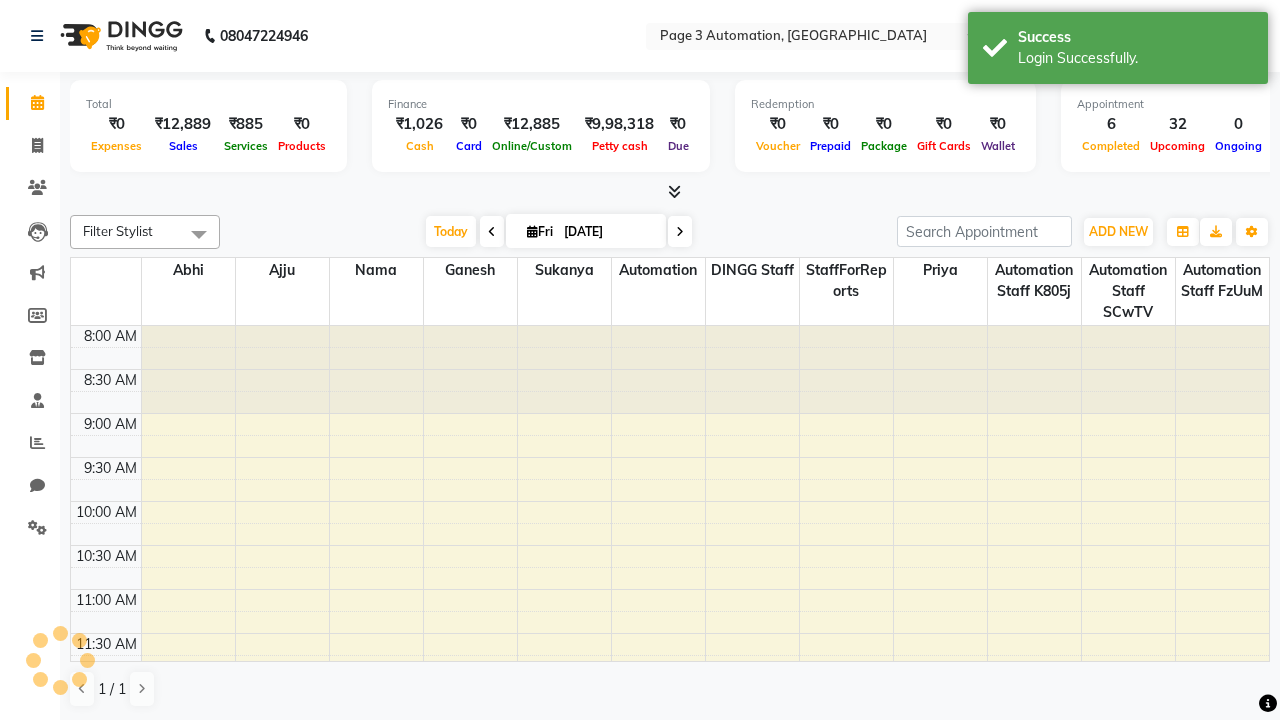 select on "en" 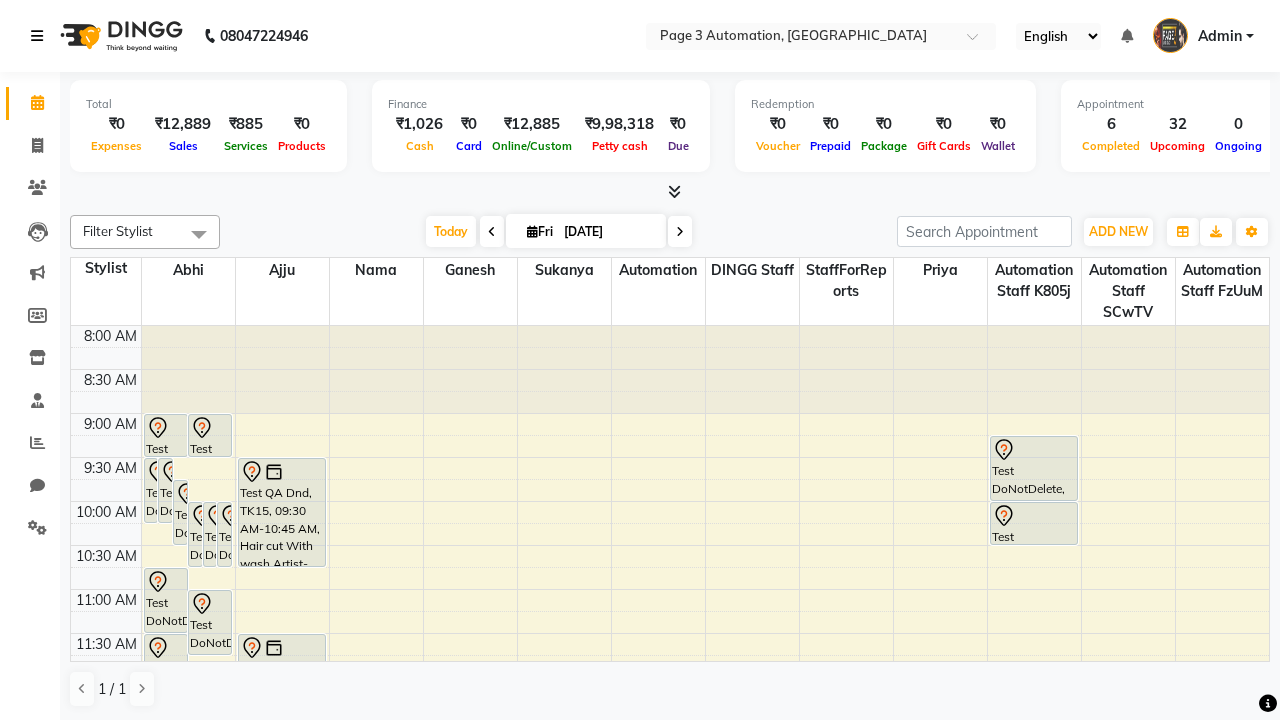 click at bounding box center [37, 36] 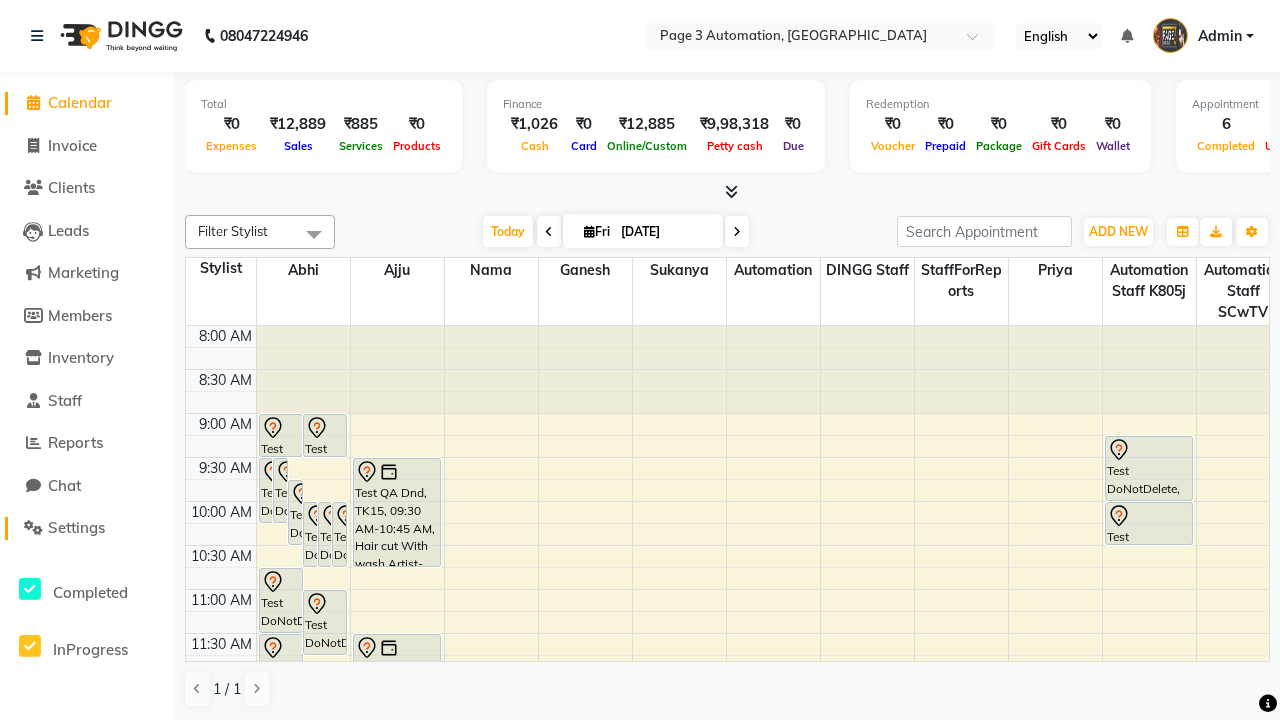 click on "Settings" 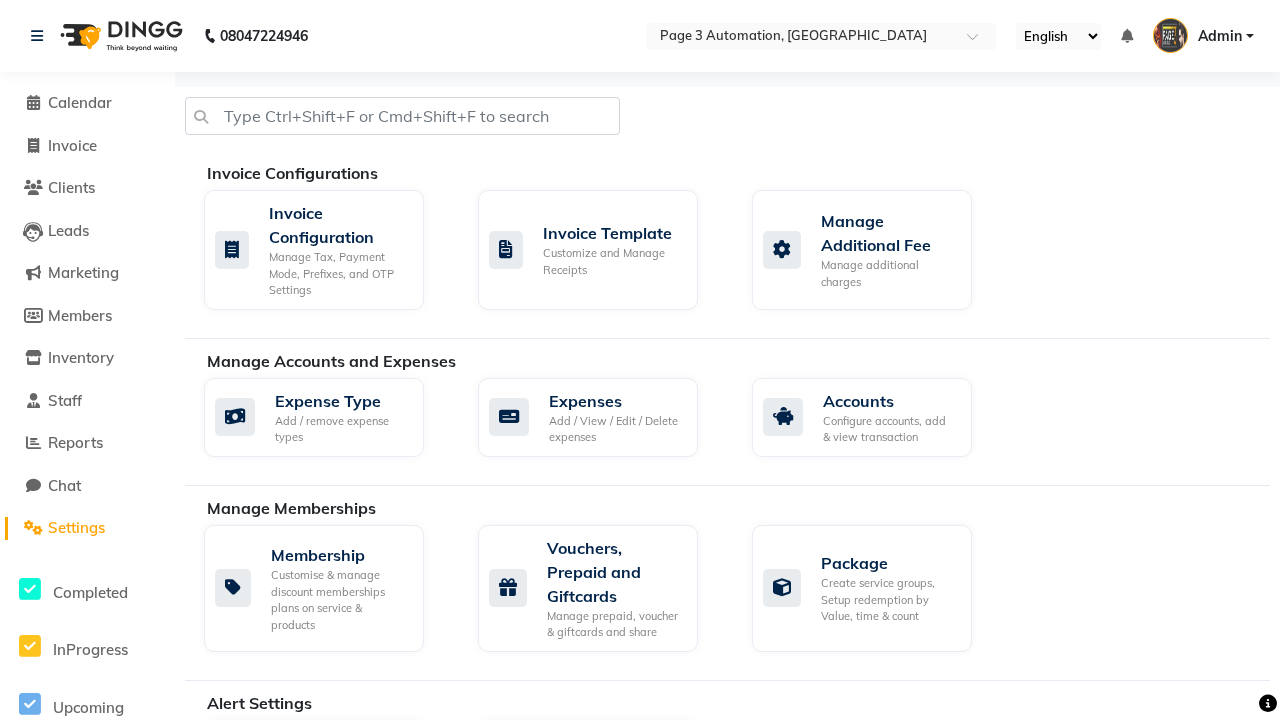 click on "Manage reset opening cash, change password." 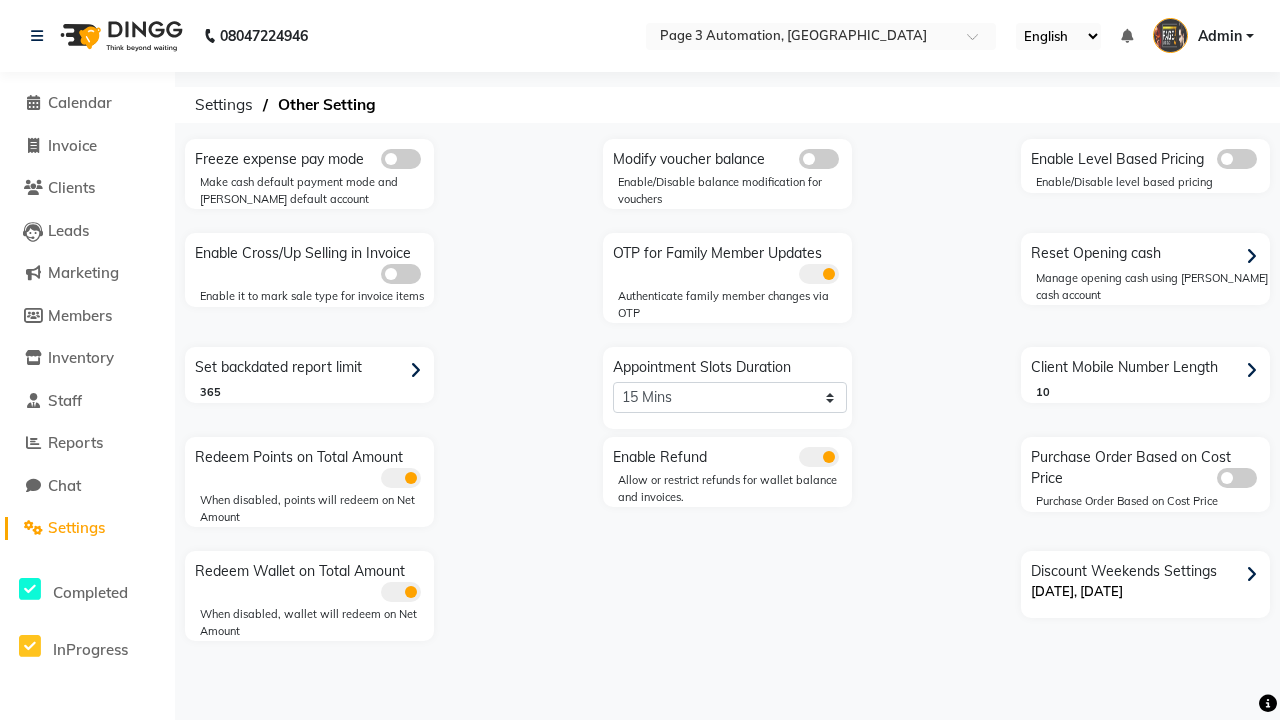 click 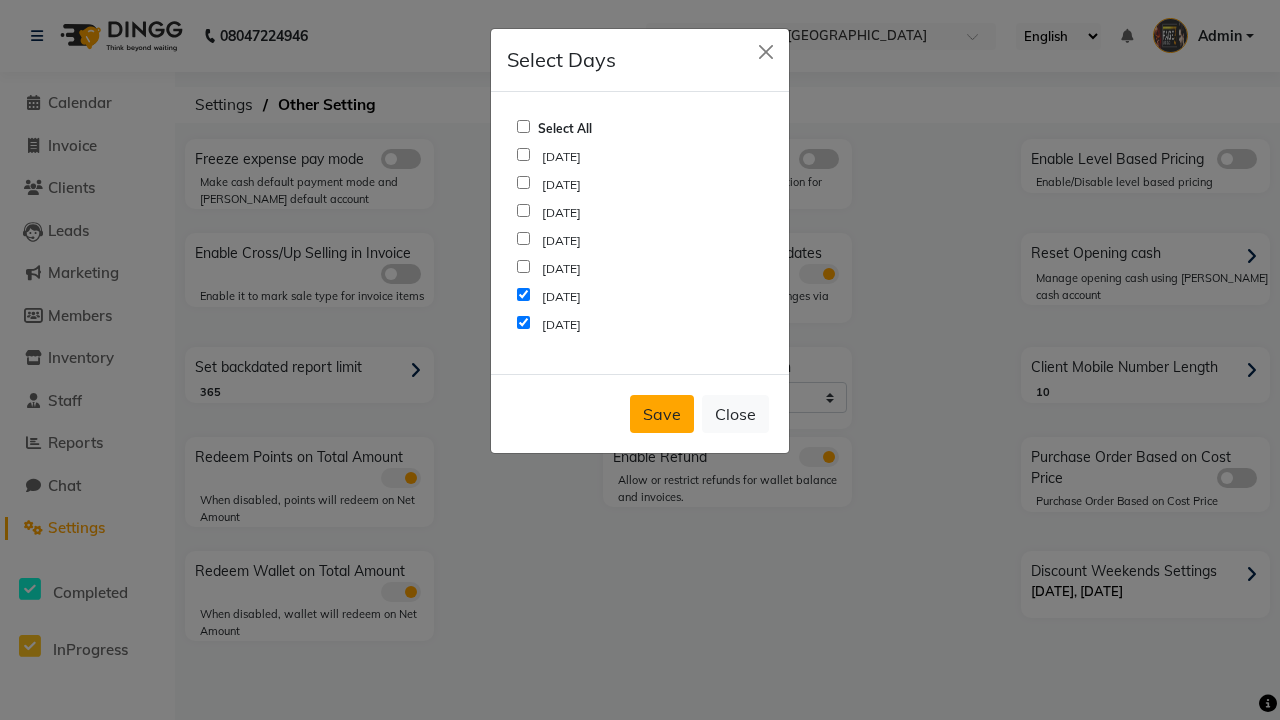 click on "Save" 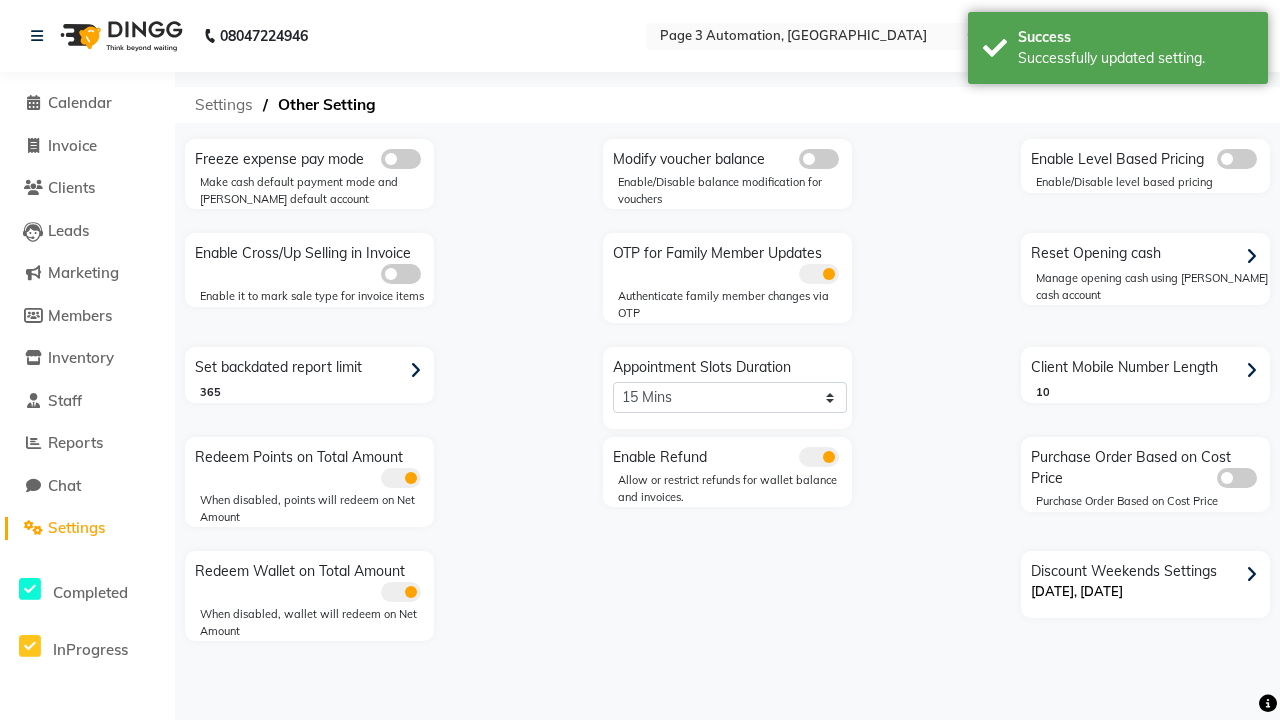 click on "Settings" 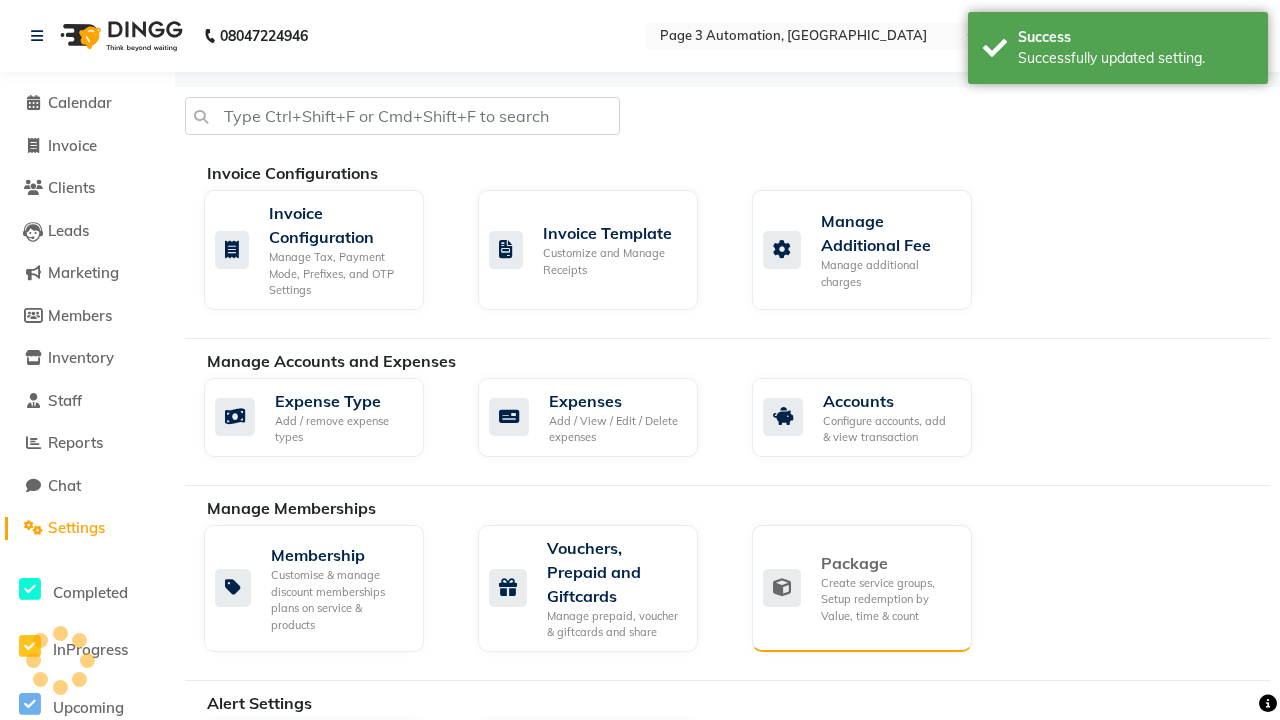 click on "Package" 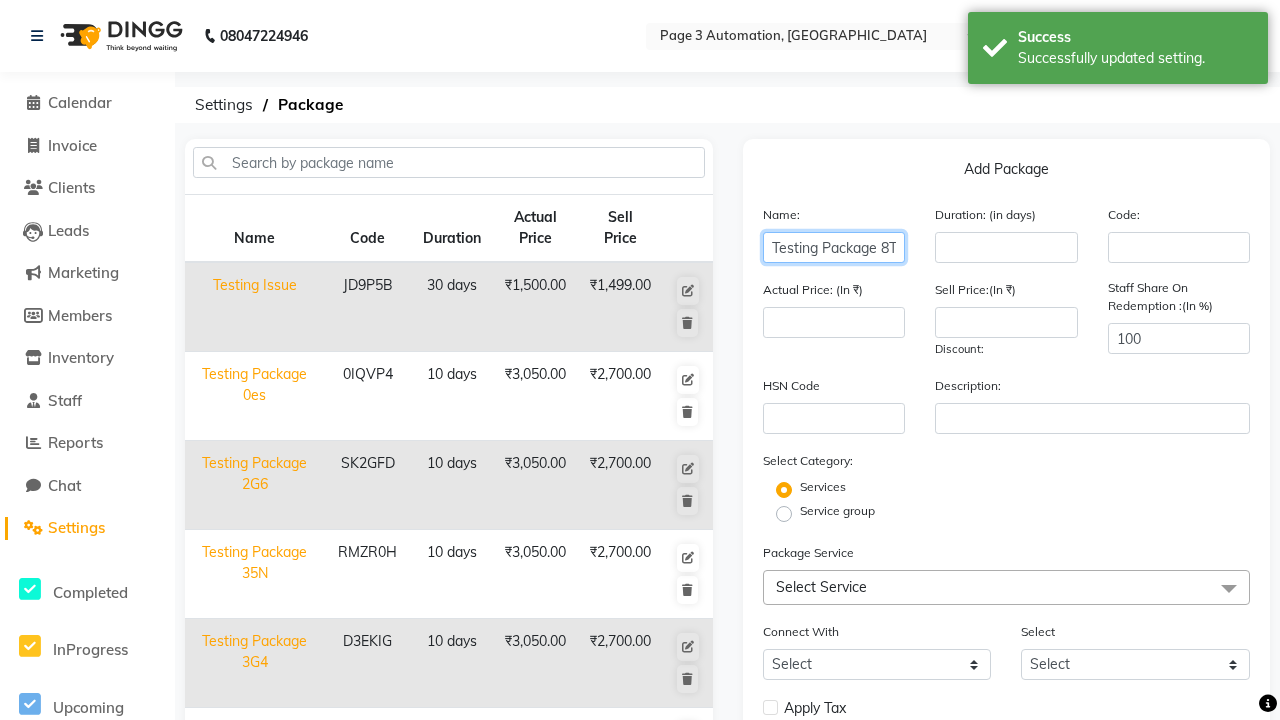 scroll, scrollTop: 0, scrollLeft: 9, axis: horizontal 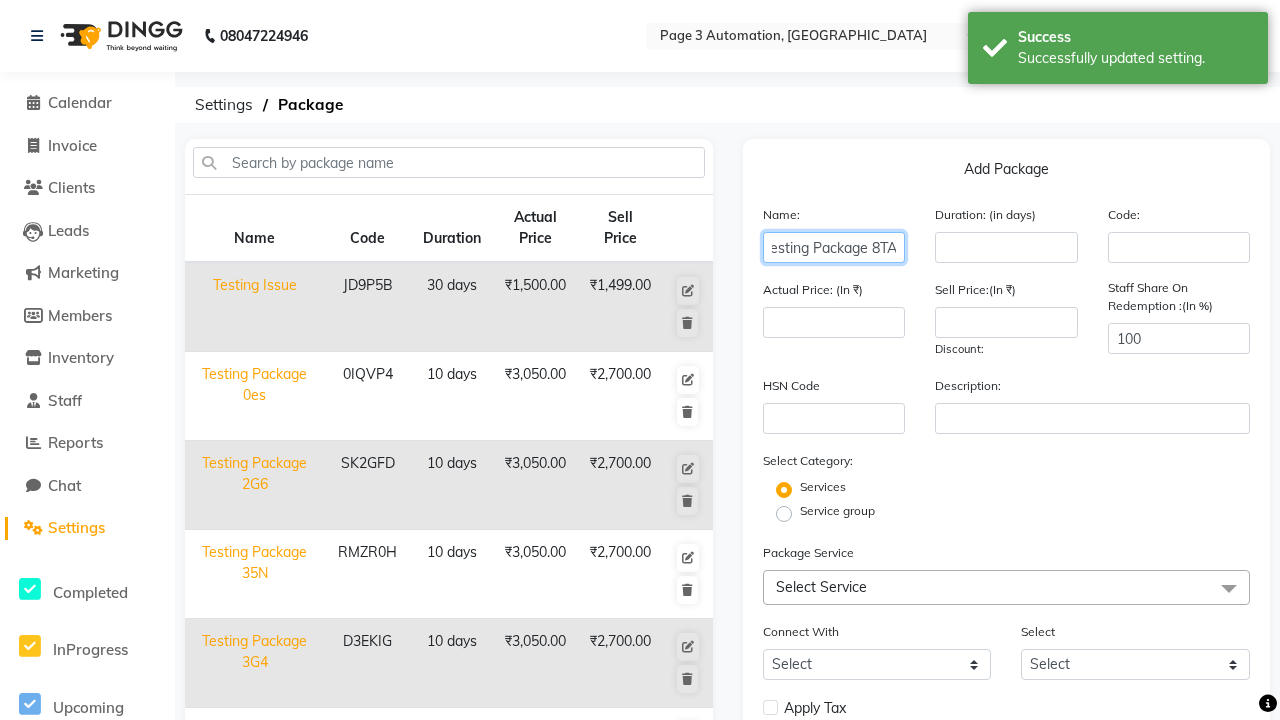 type on "Testing Package 8TA" 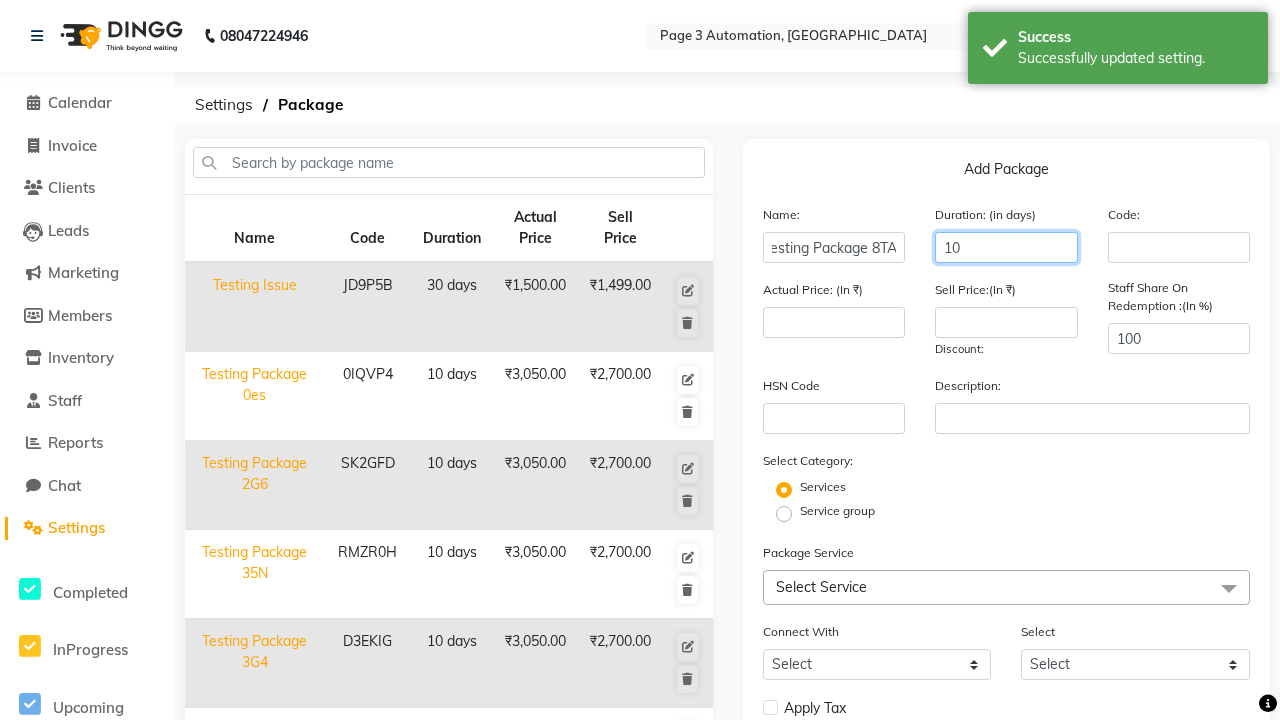 scroll, scrollTop: 0, scrollLeft: 0, axis: both 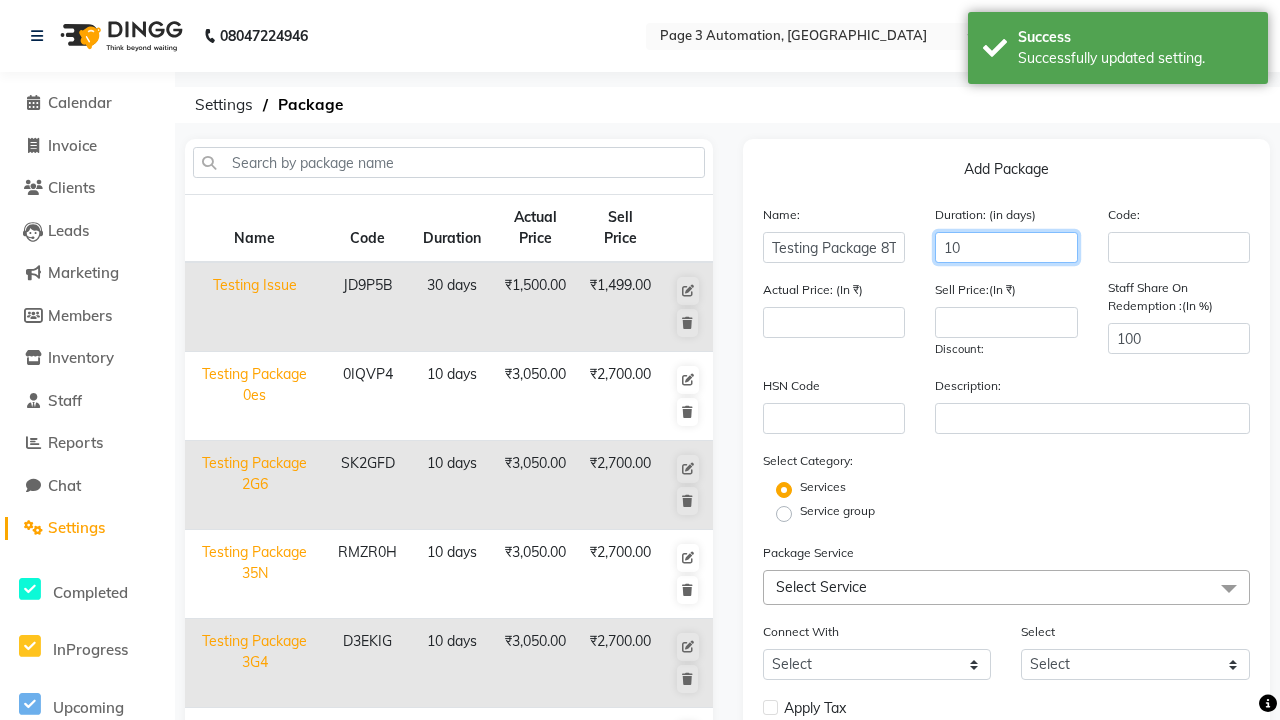 type on "10" 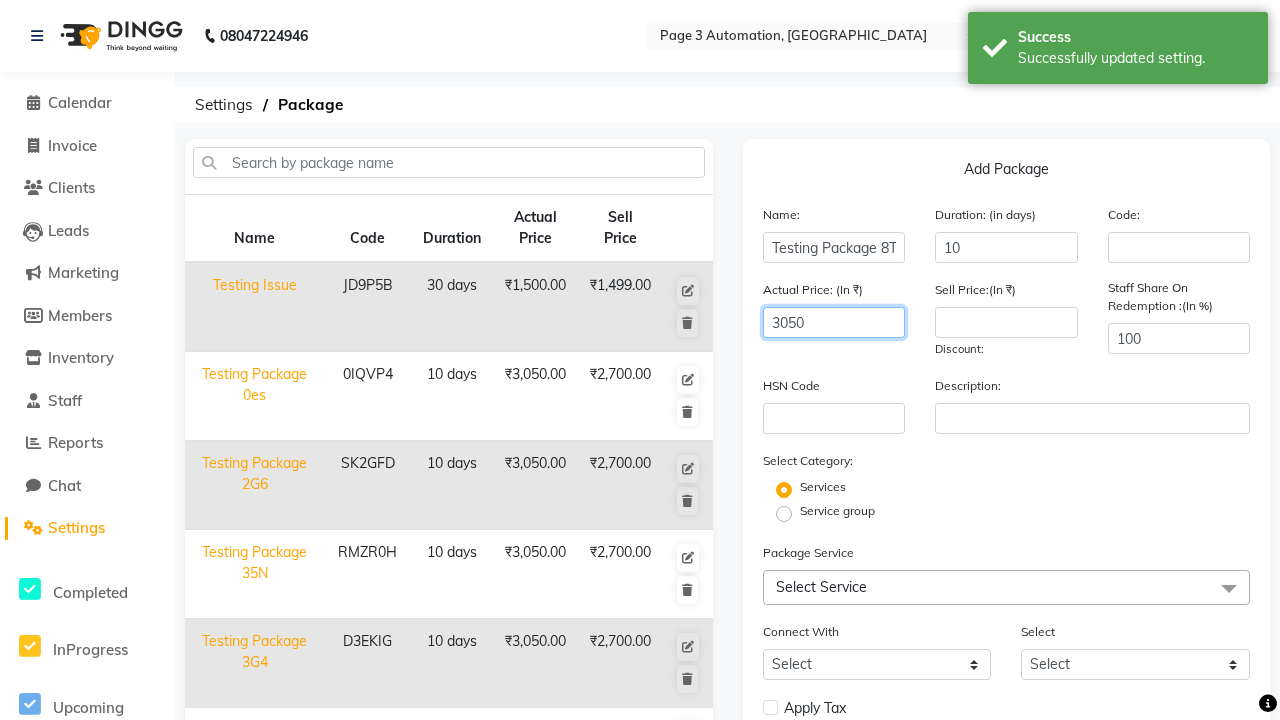 type on "3050" 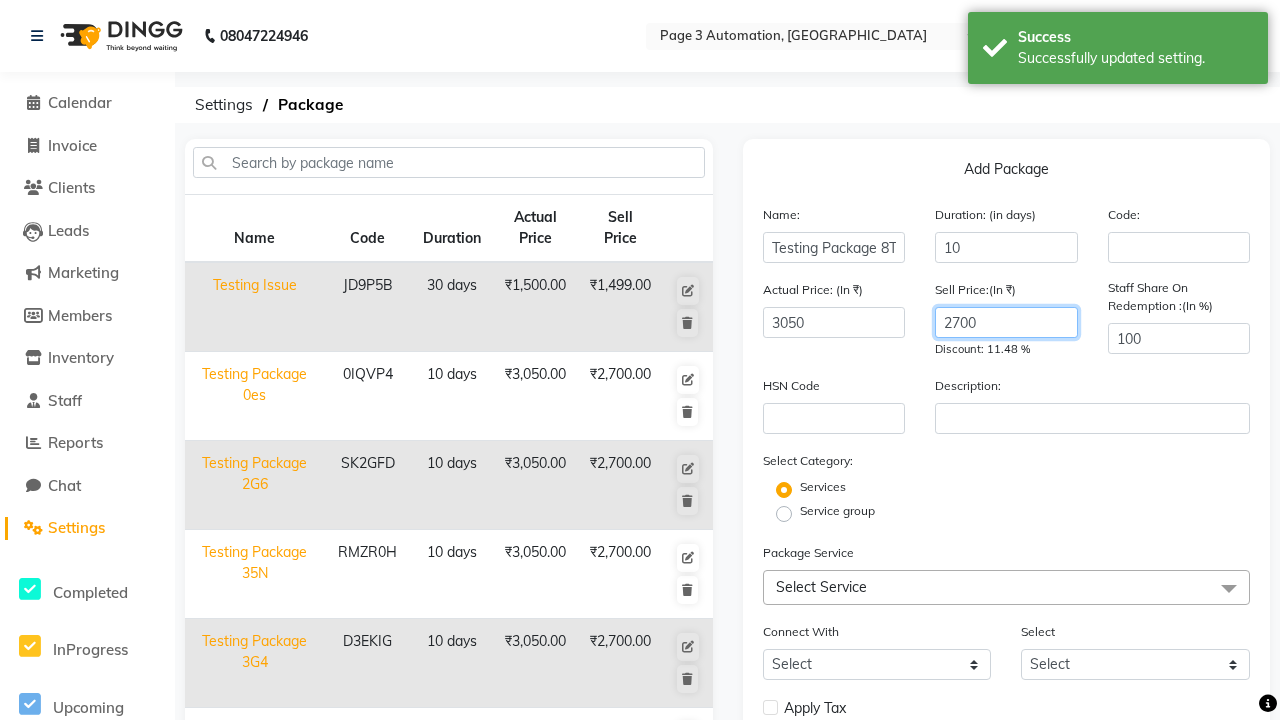 type on "2700" 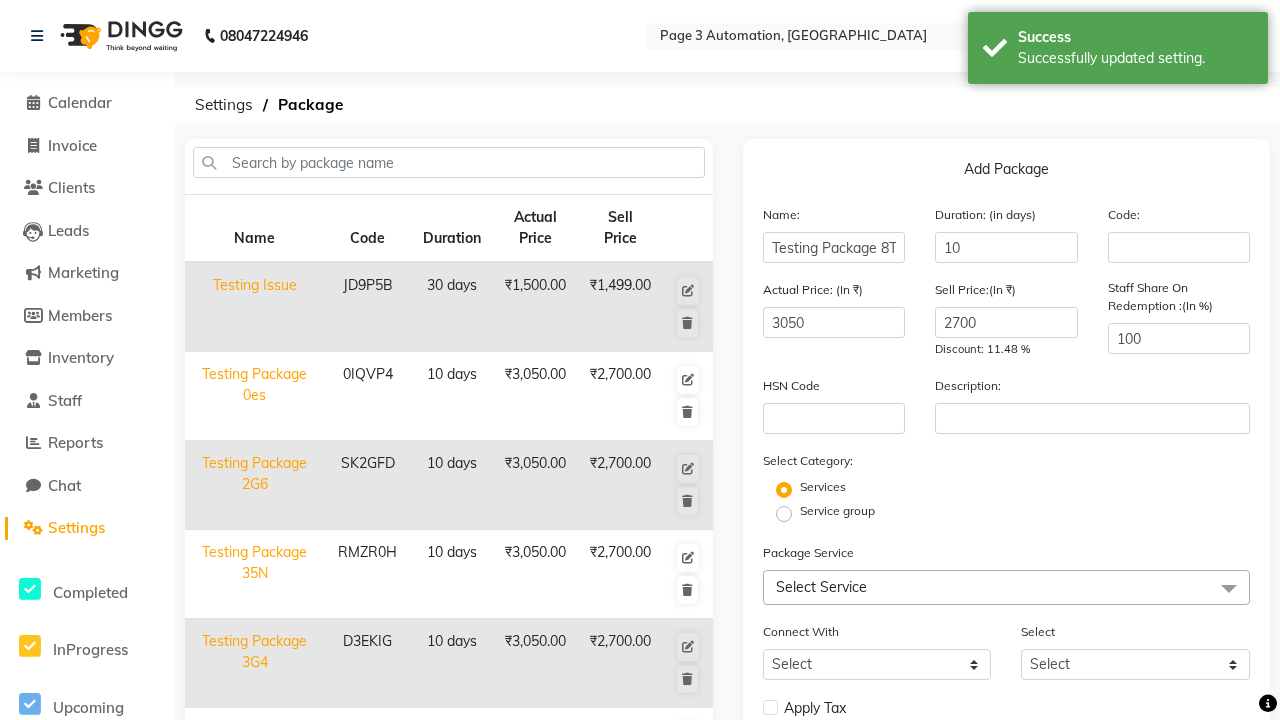 click on "Service group" 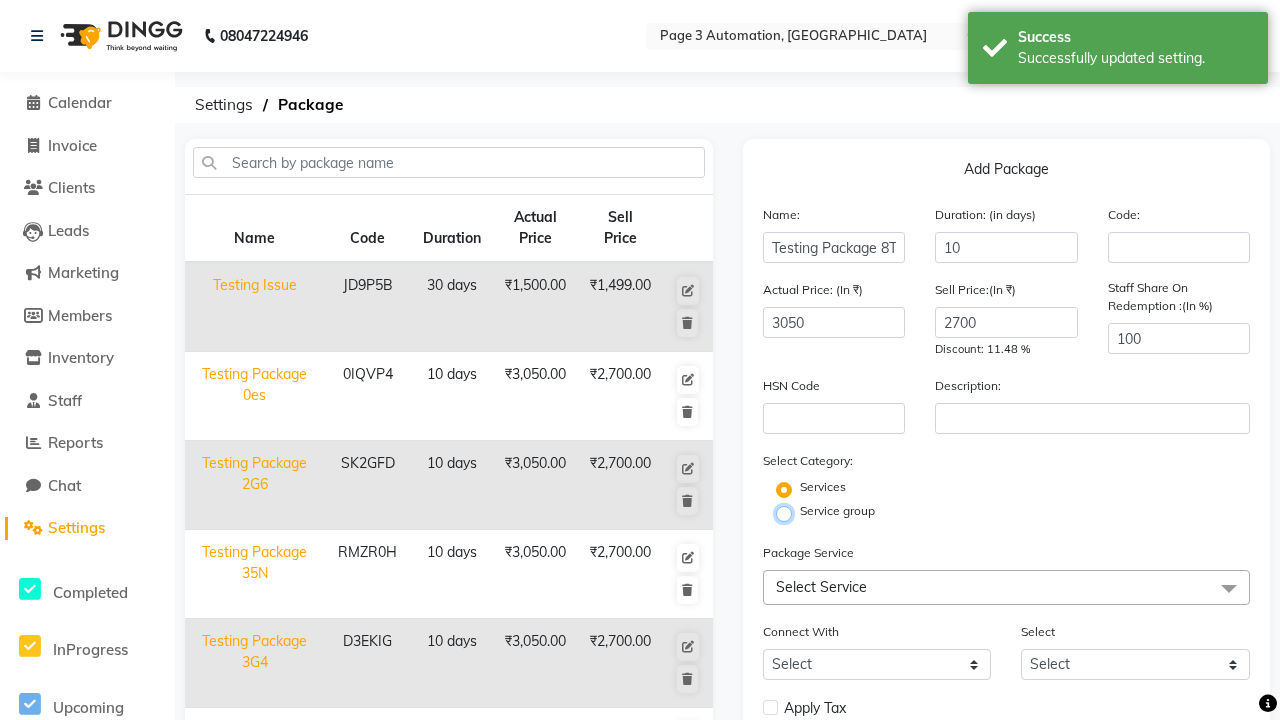 click on "Service group" at bounding box center (790, 512) 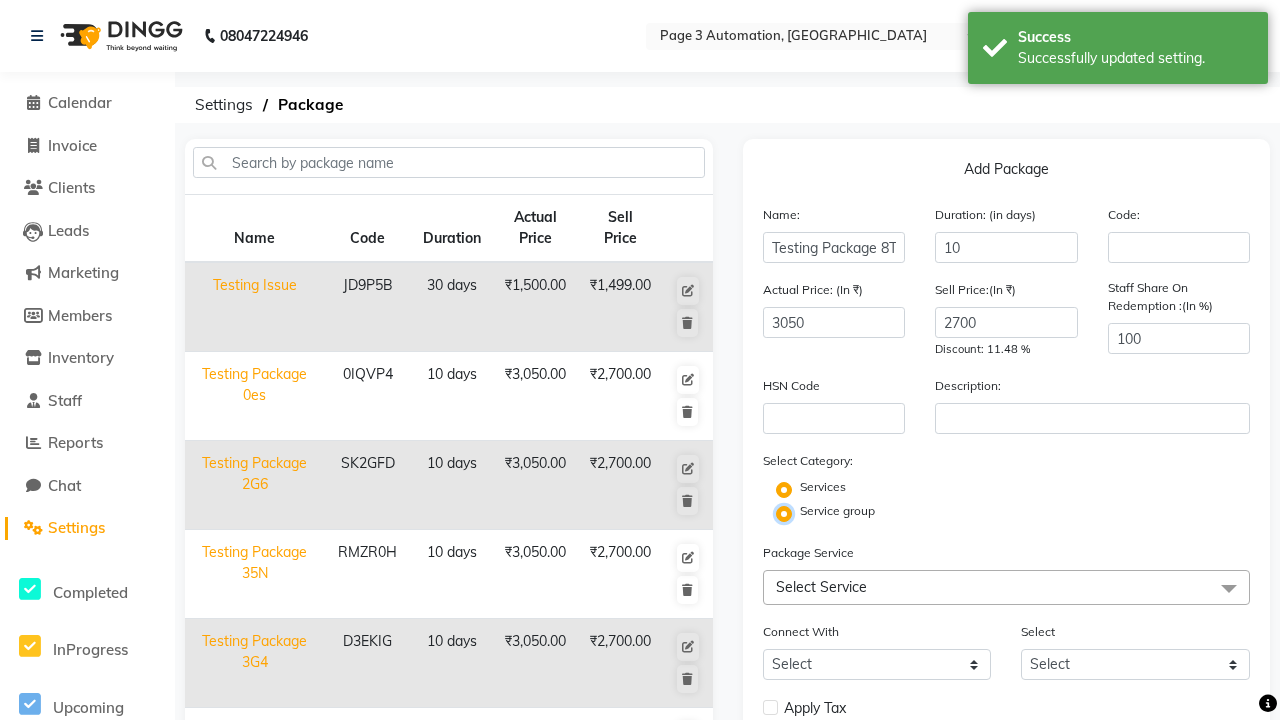 radio on "false" 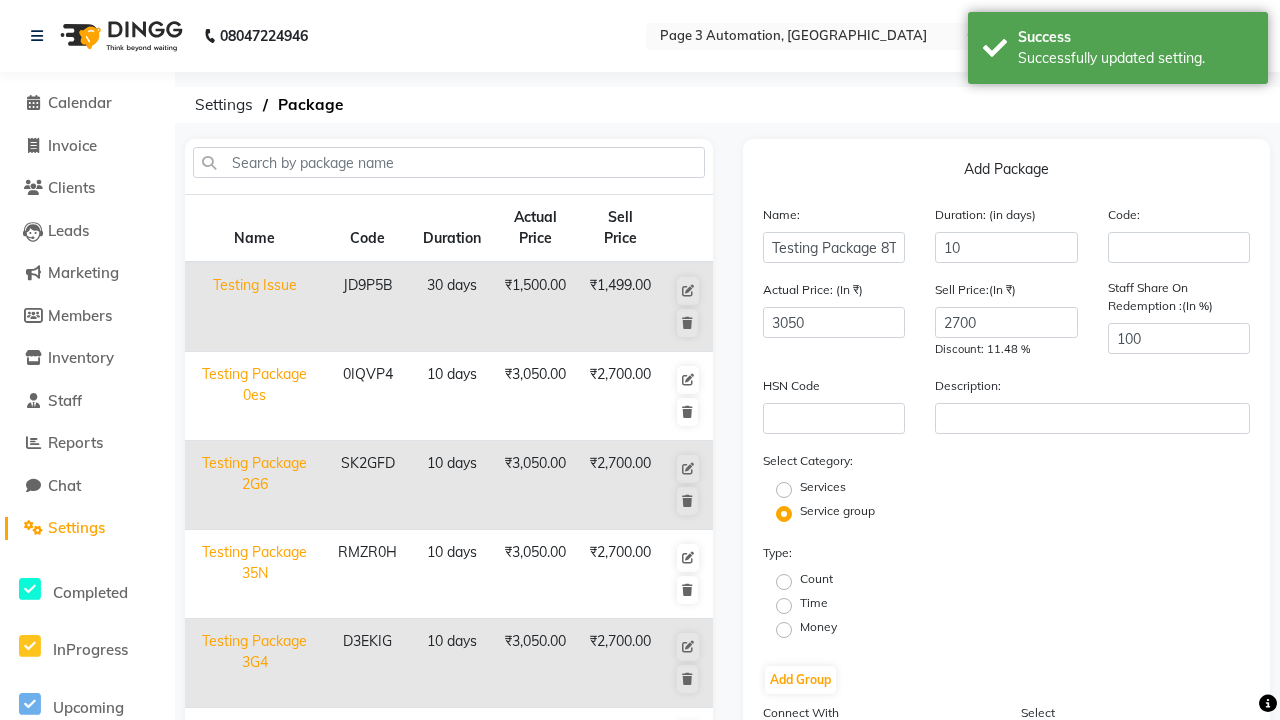 click on "Money" 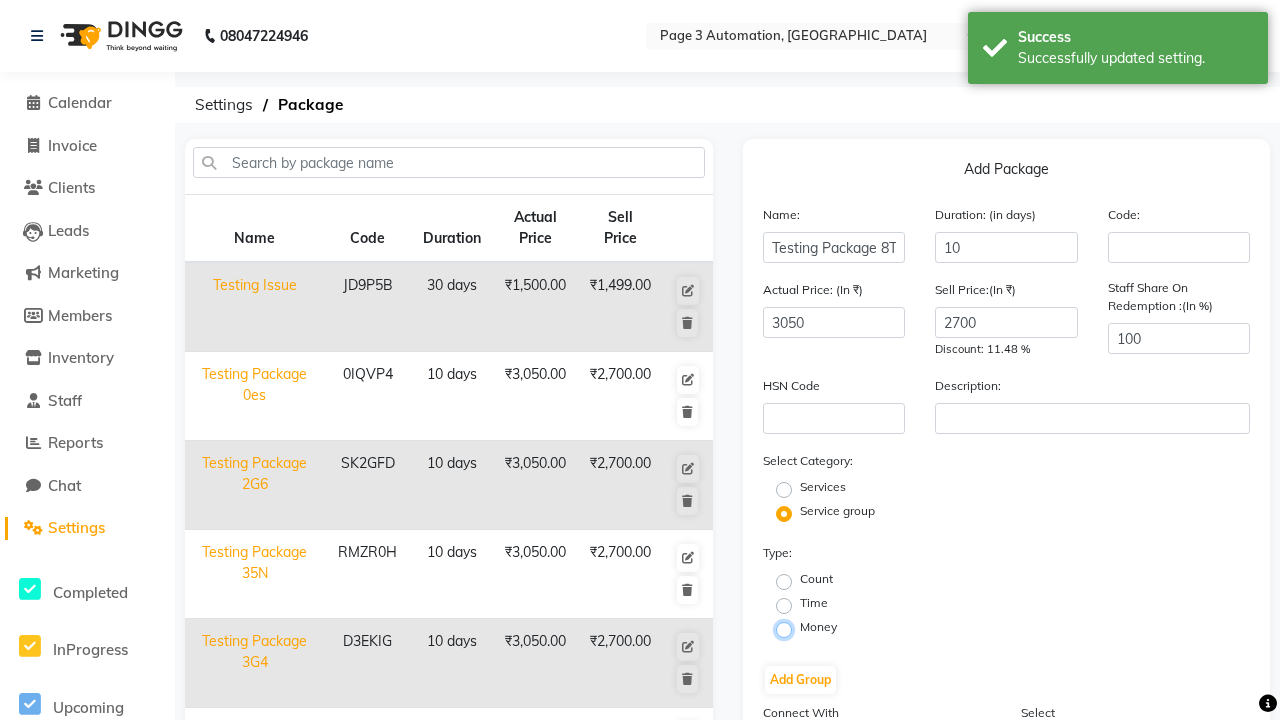 click on "Money" at bounding box center (790, 628) 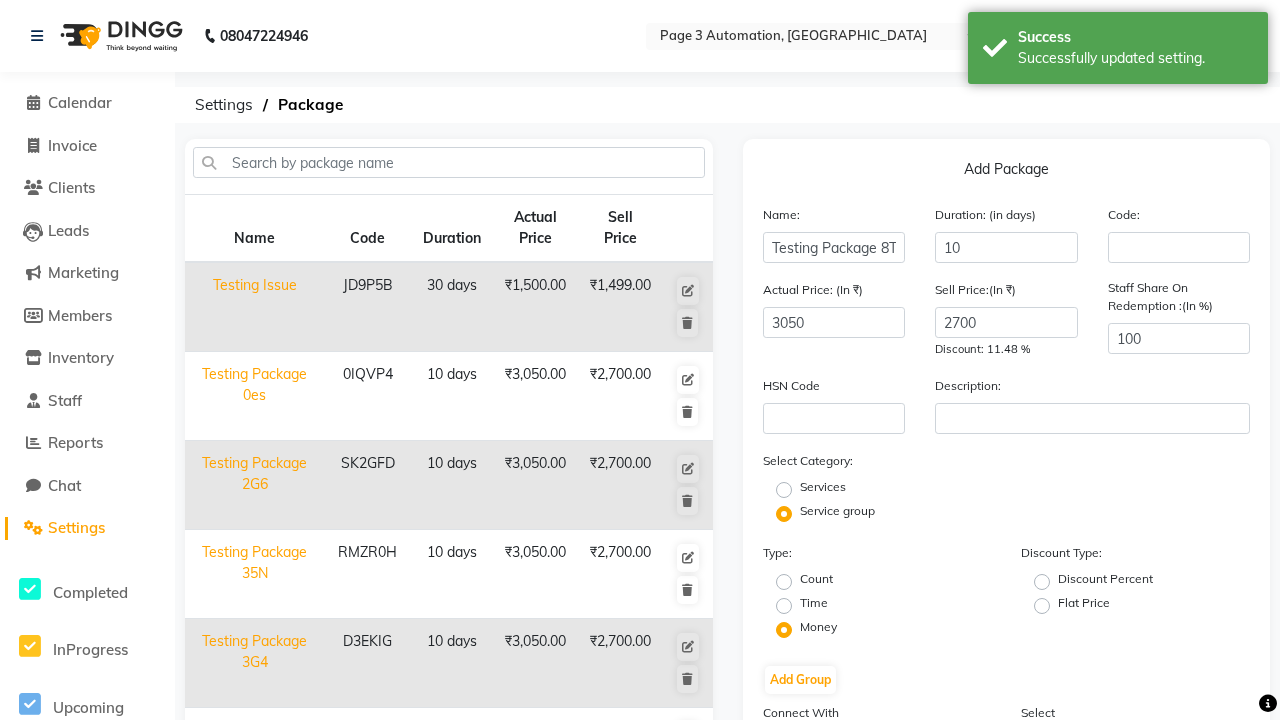 click on "Flat Price" 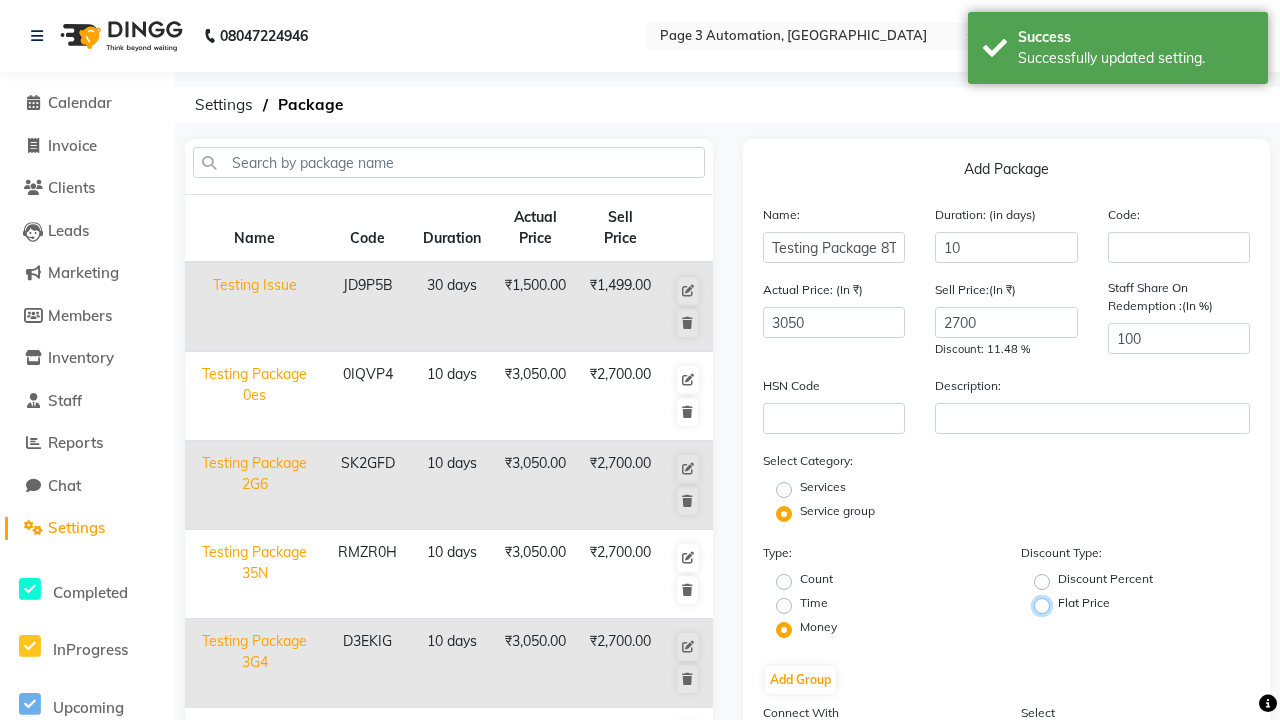 radio on "true" 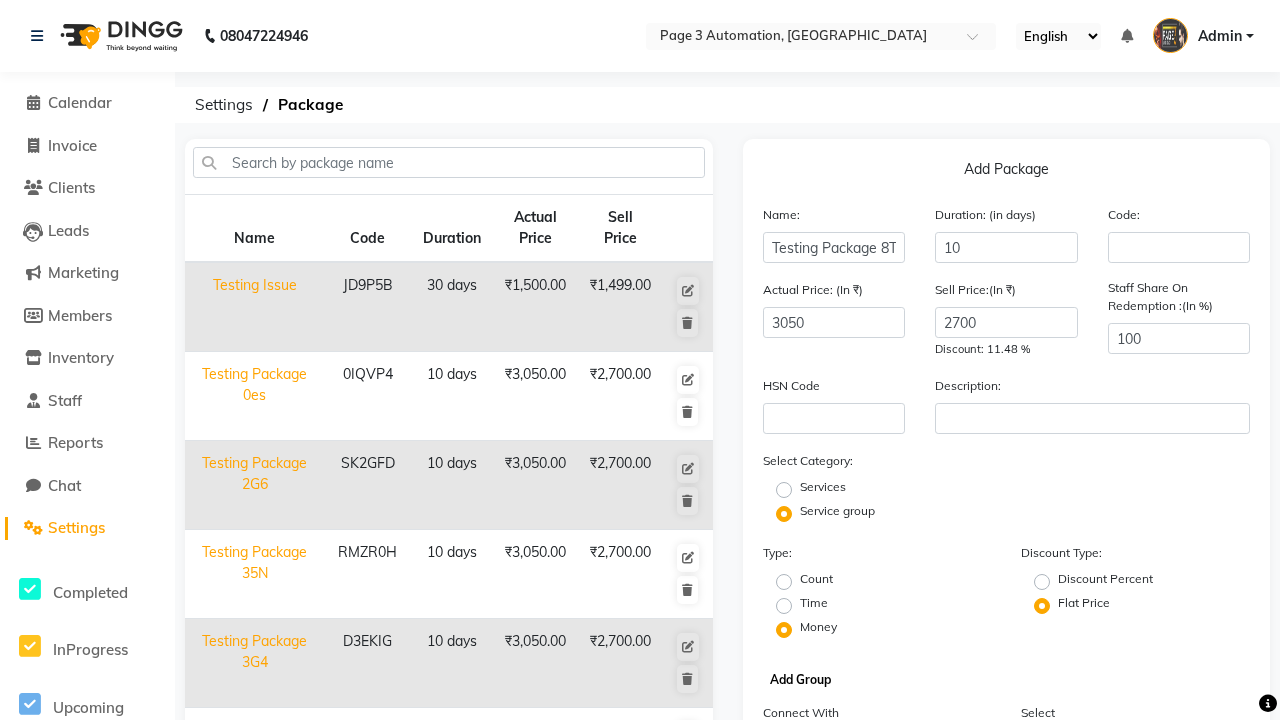 click on "Add Group" 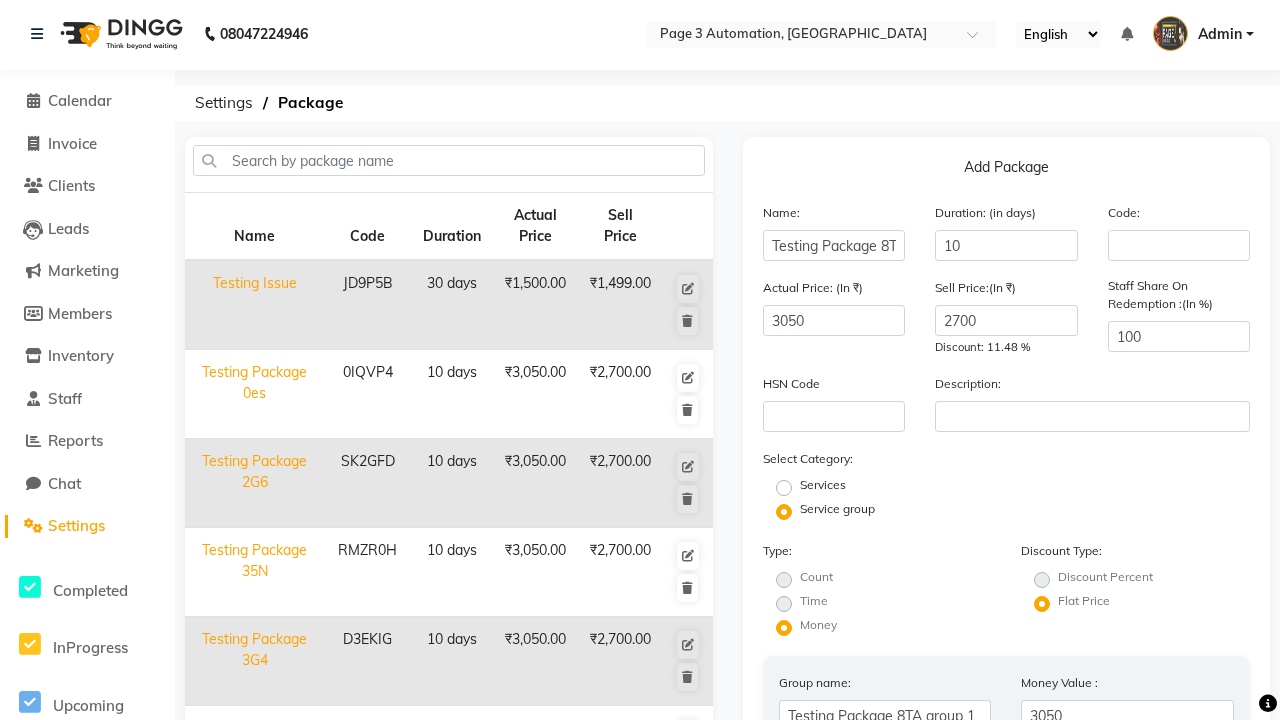 type on "025" 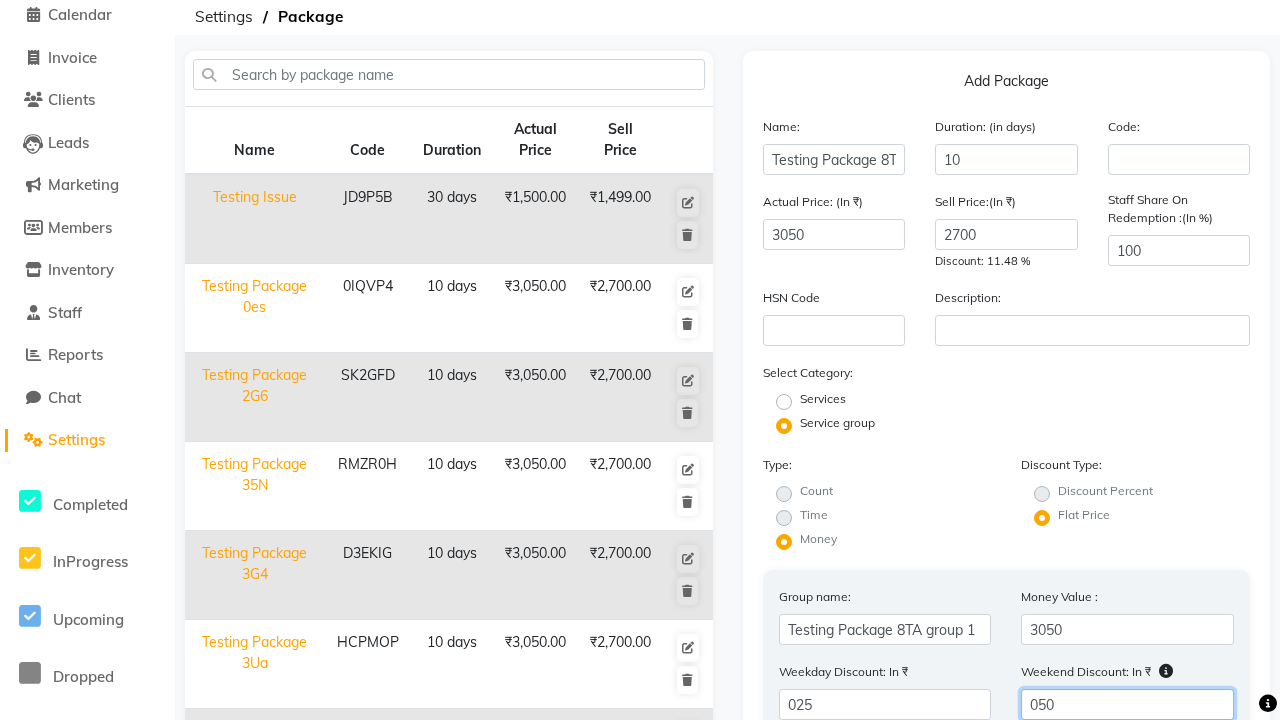type on "050" 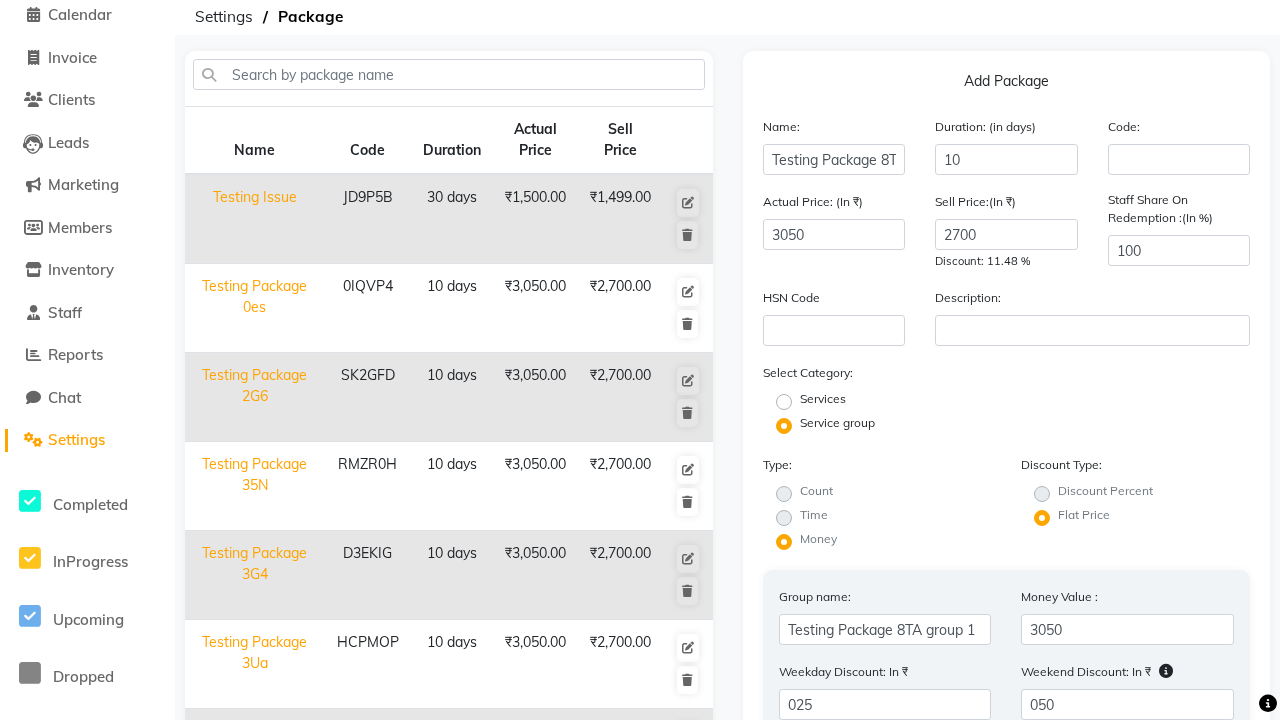 click on "All Services" 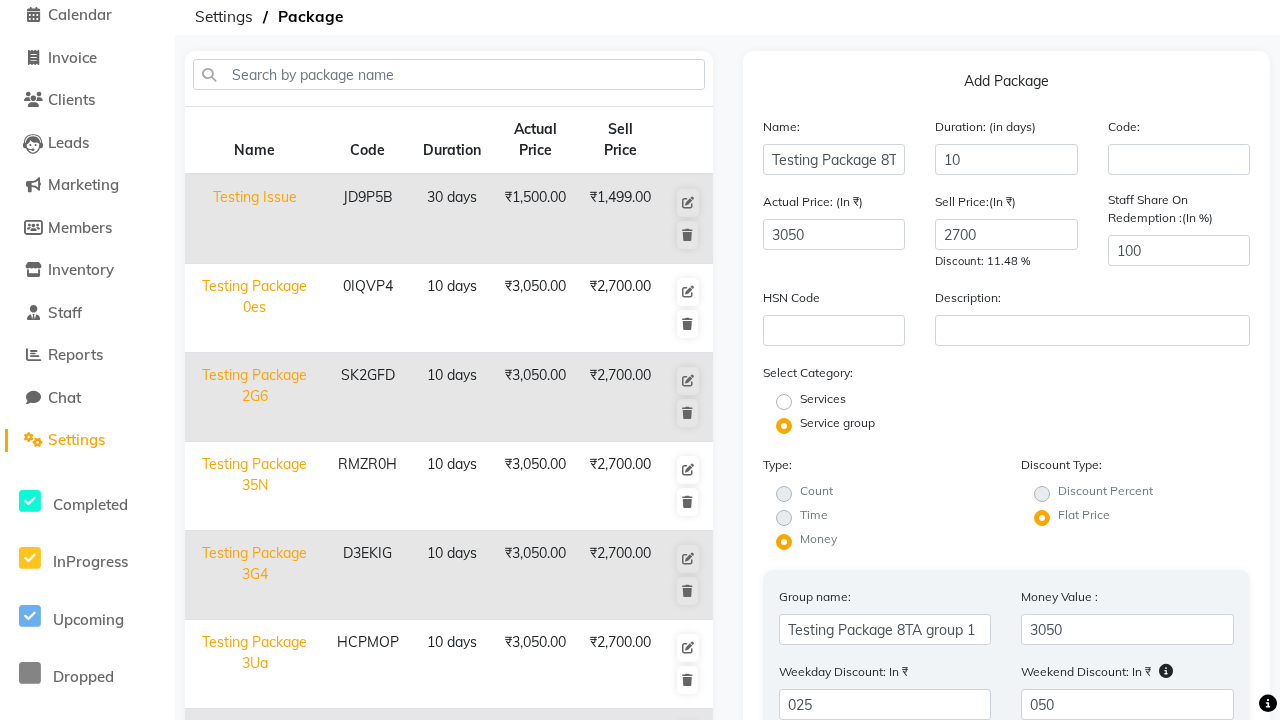 click on "All Services" at bounding box center (806, 823) 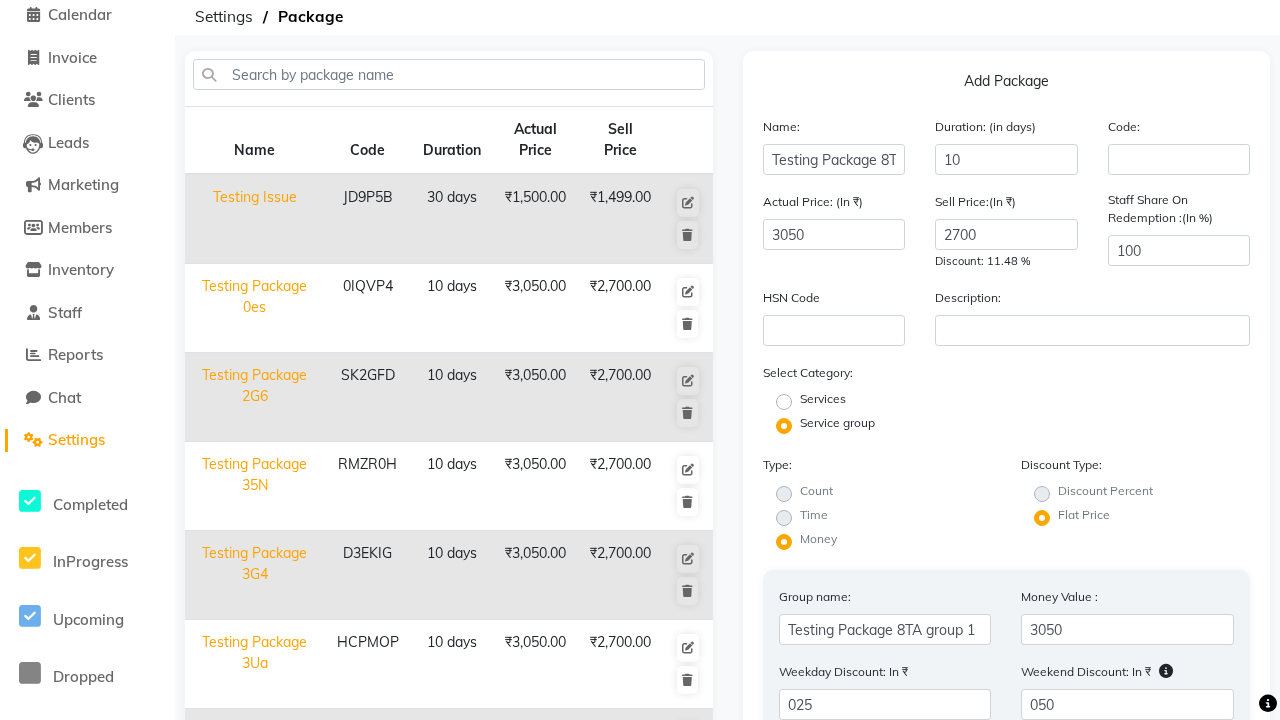 scroll, scrollTop: 527, scrollLeft: 0, axis: vertical 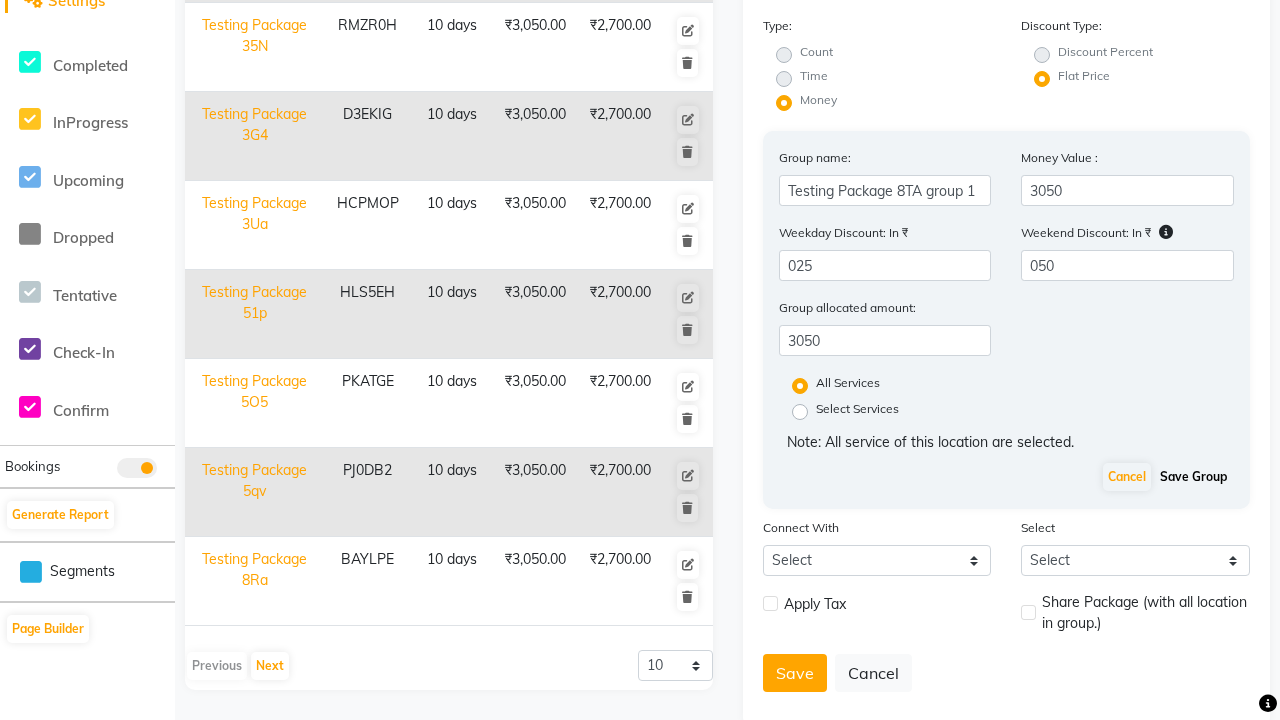click on "Save Group" 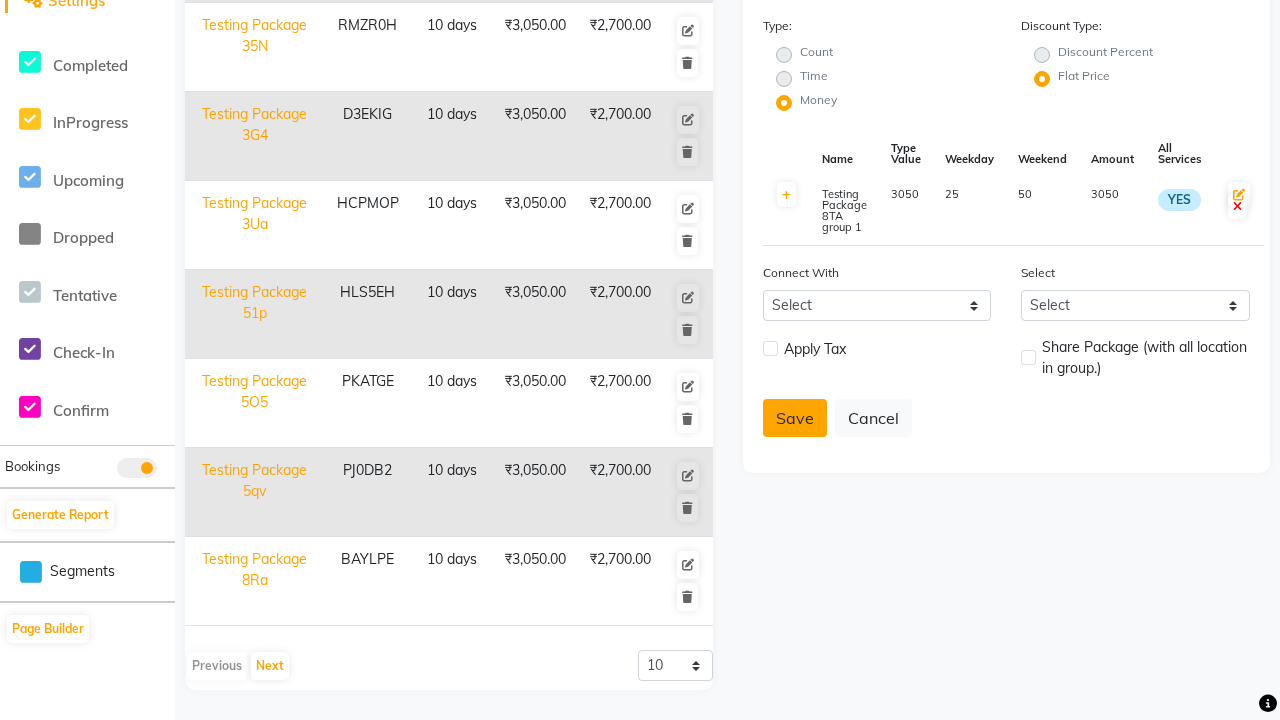 click on "Save" 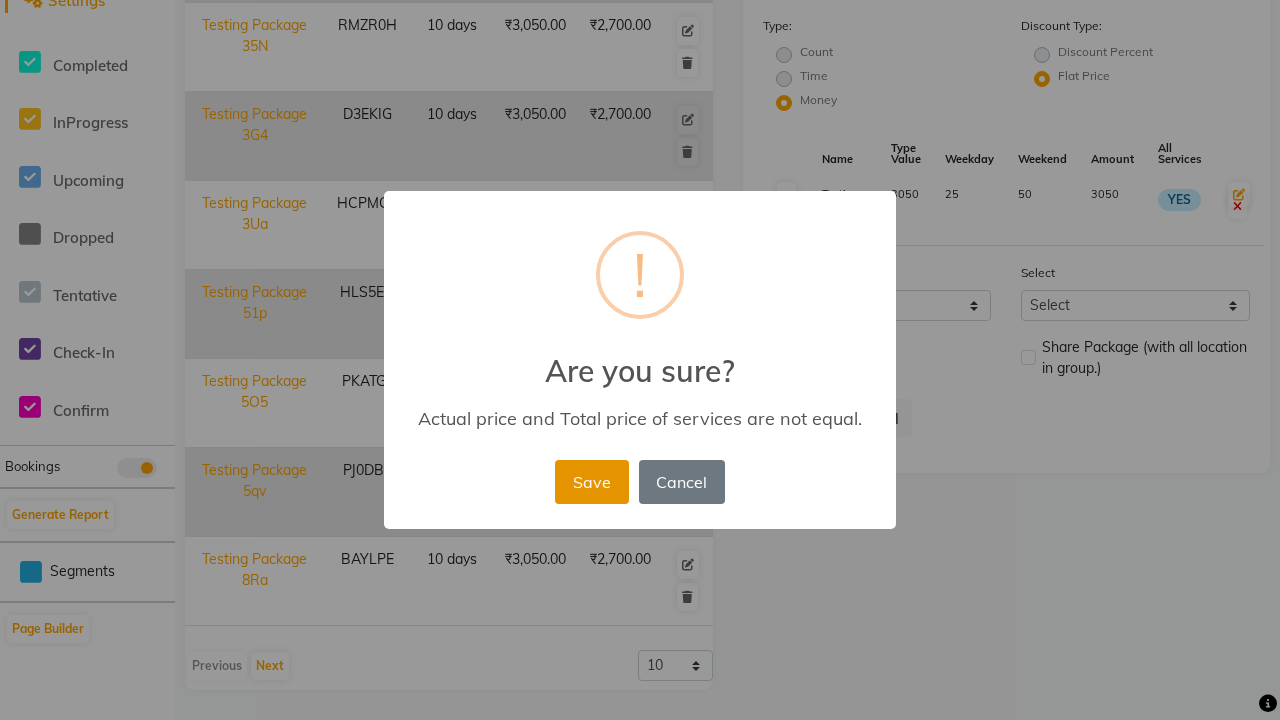 click on "Save" at bounding box center [591, 482] 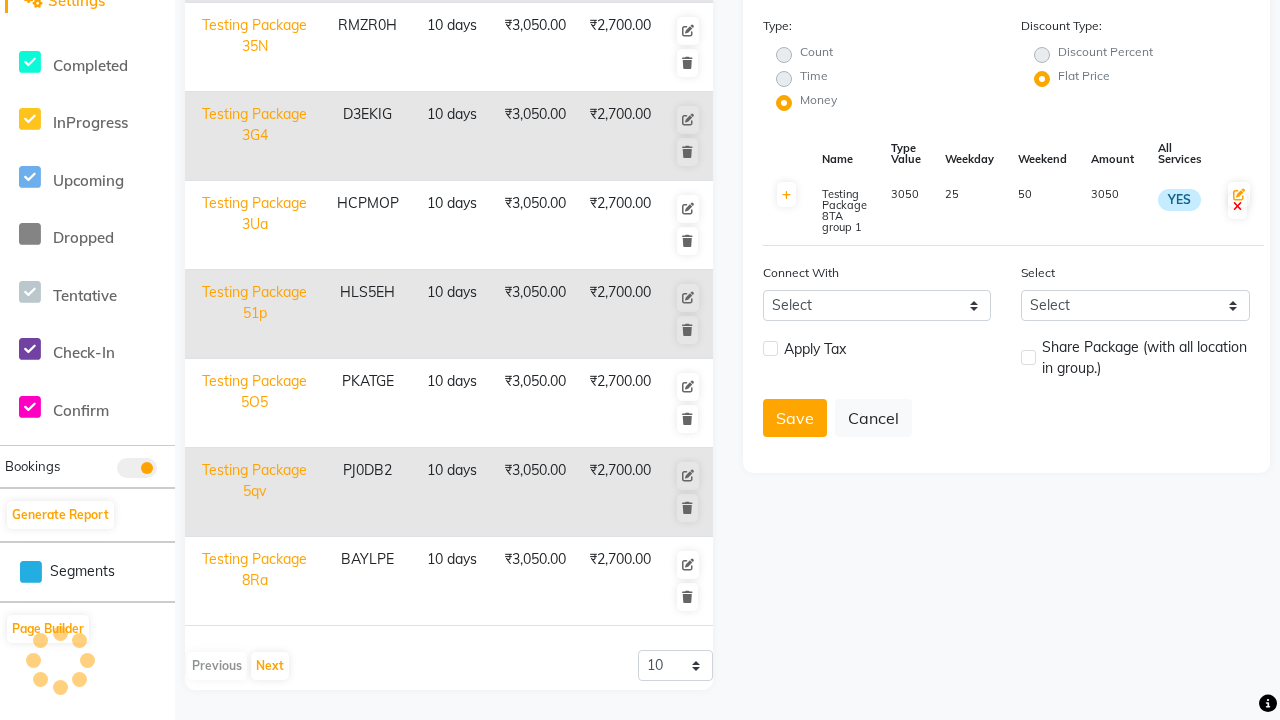 type 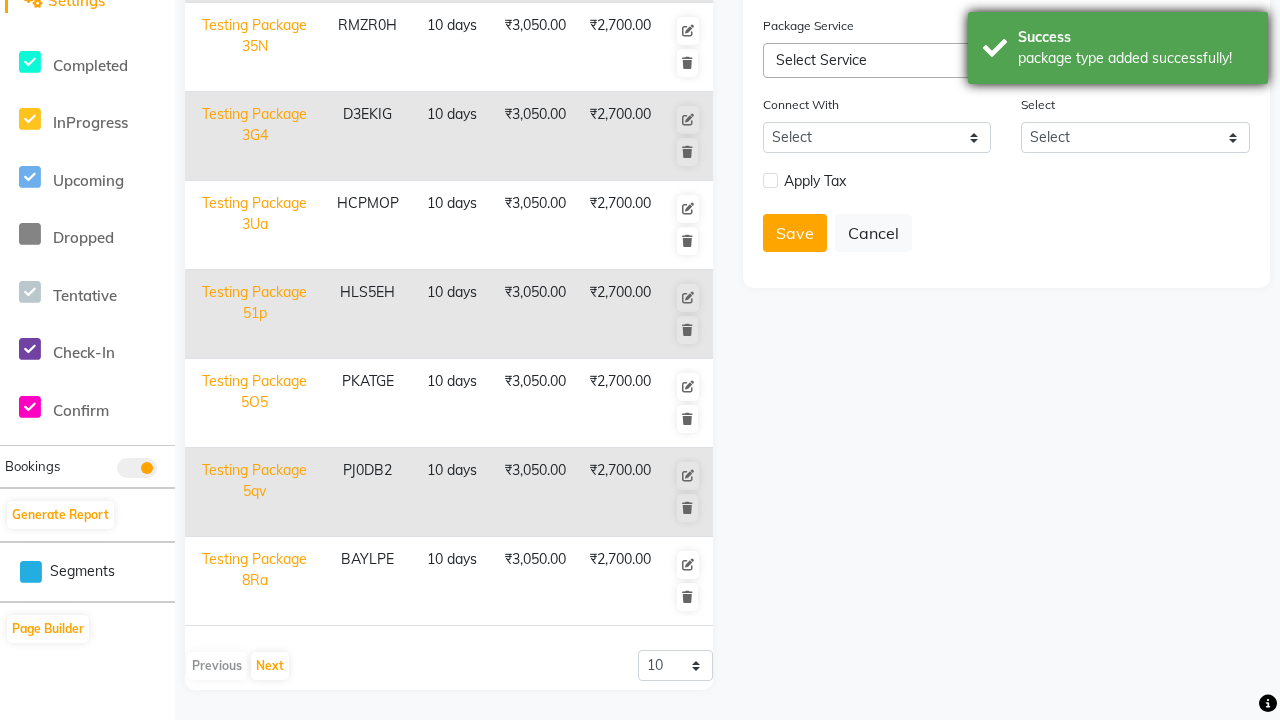 click on "package type added successfully!" at bounding box center (1135, 58) 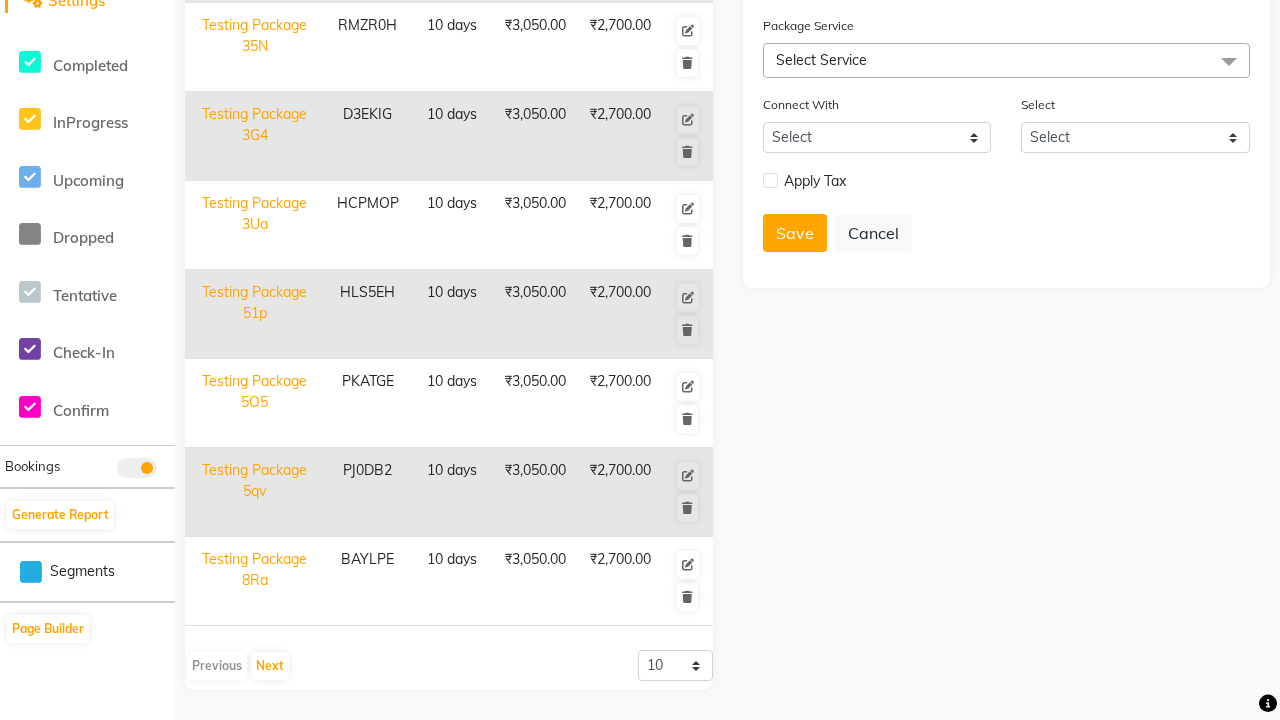 click at bounding box center (37, -491) 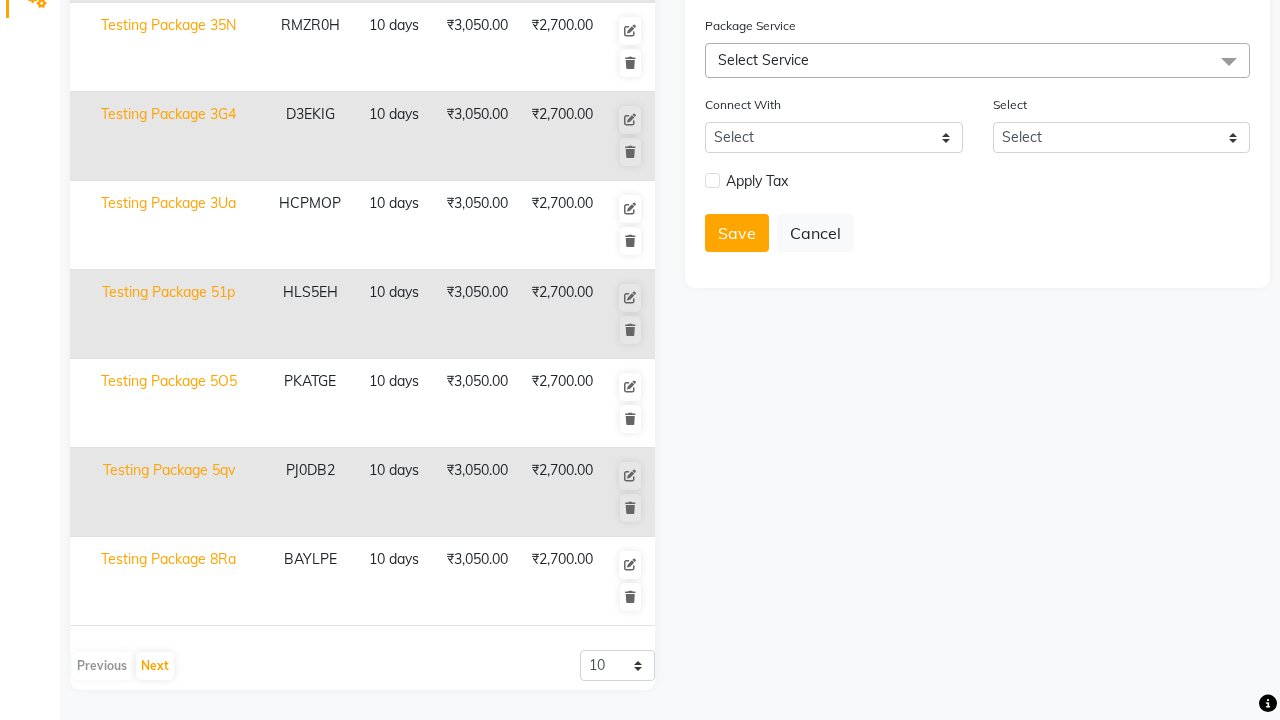 scroll, scrollTop: 0, scrollLeft: 0, axis: both 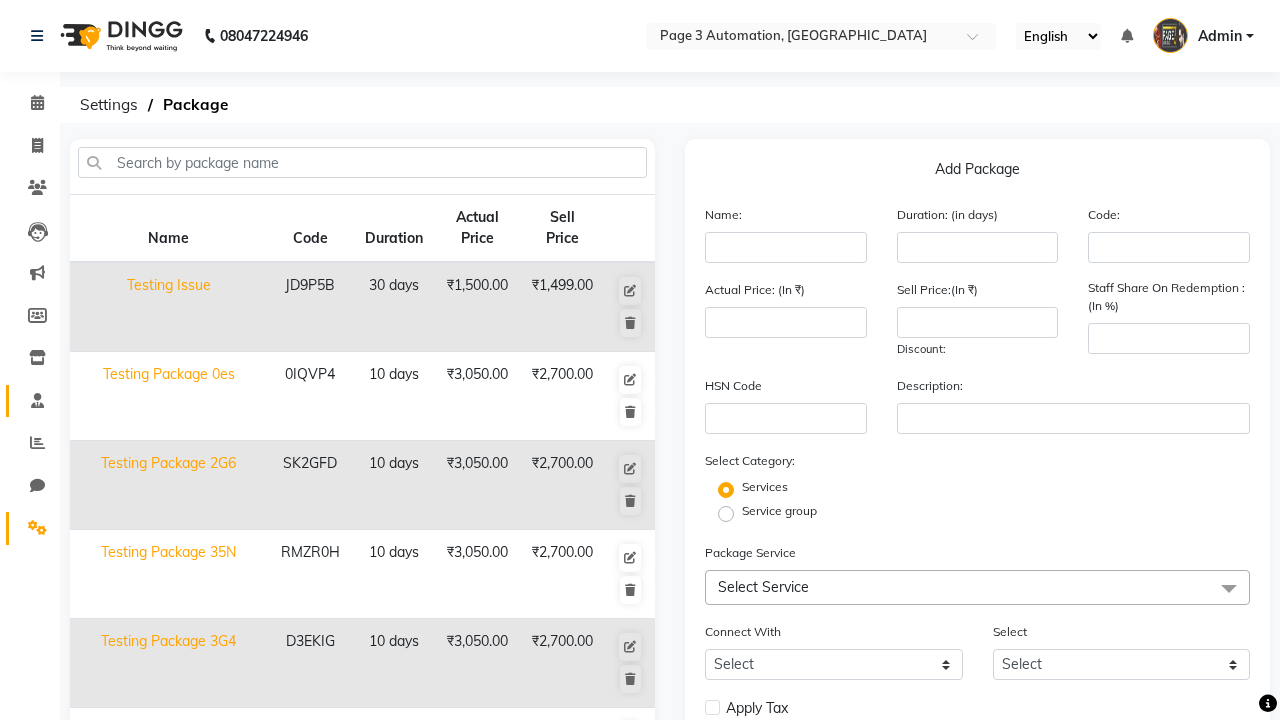 click 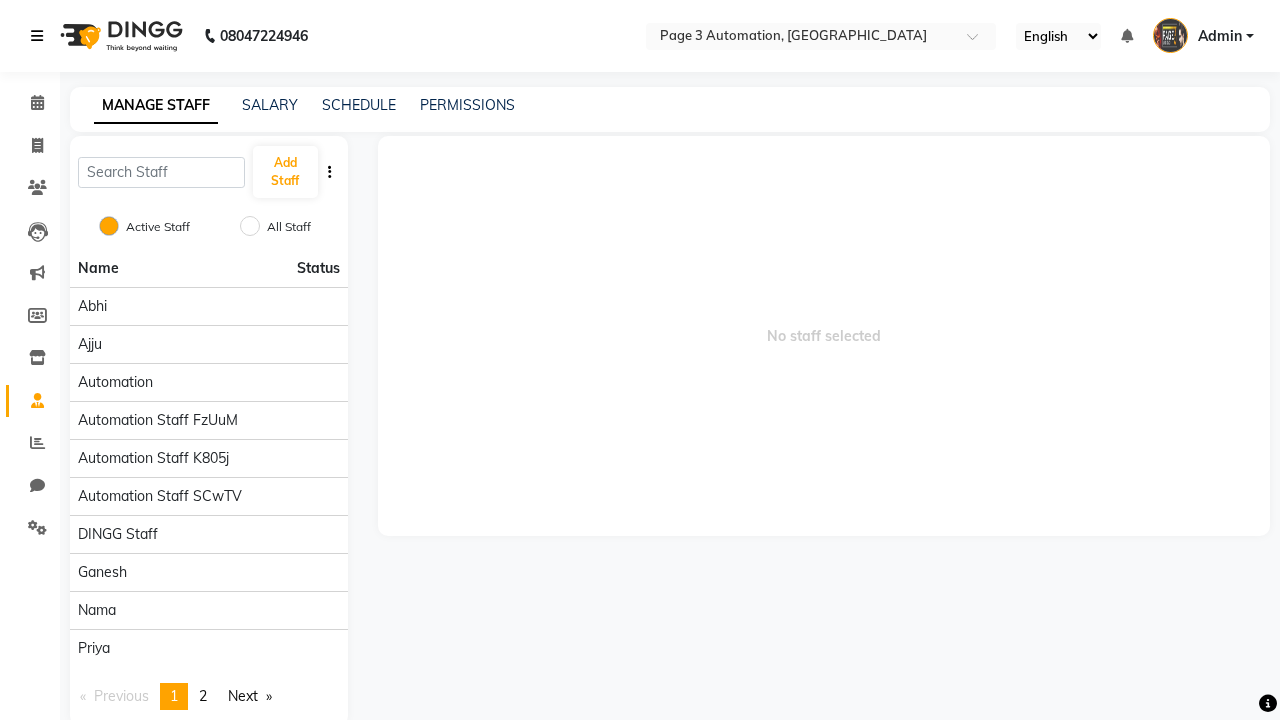 click at bounding box center [37, 36] 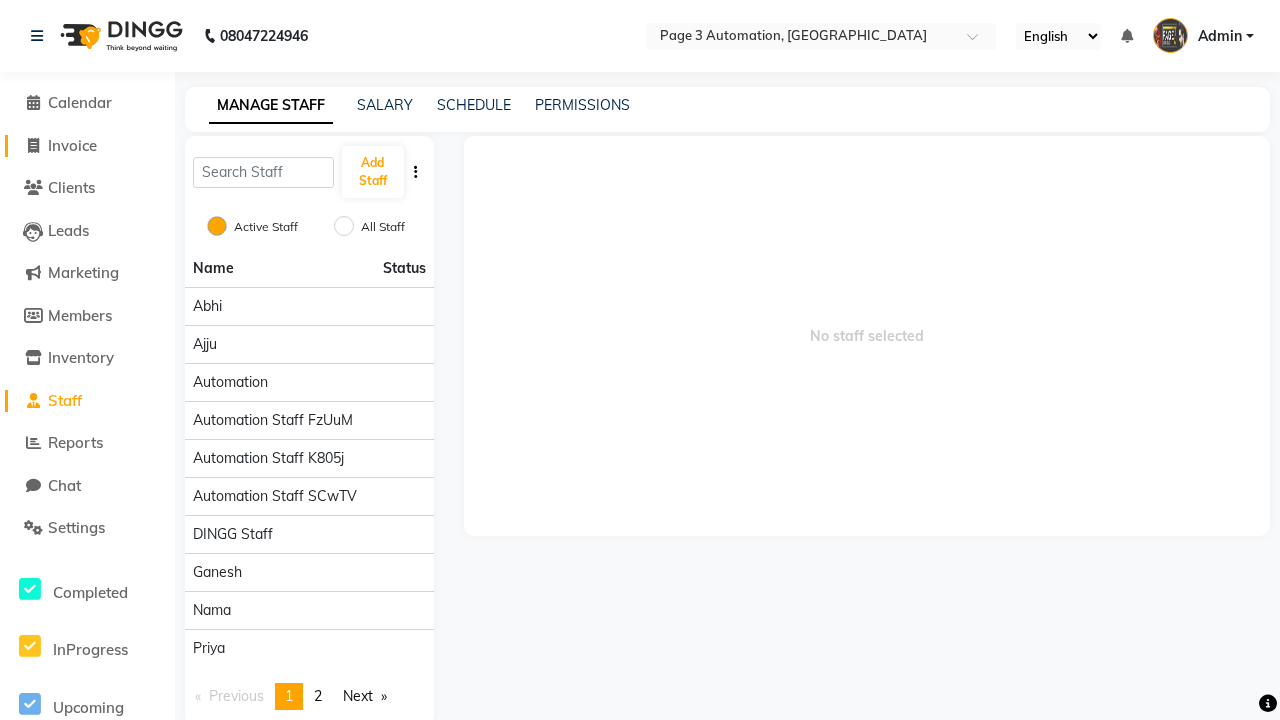 click on "Invoice" 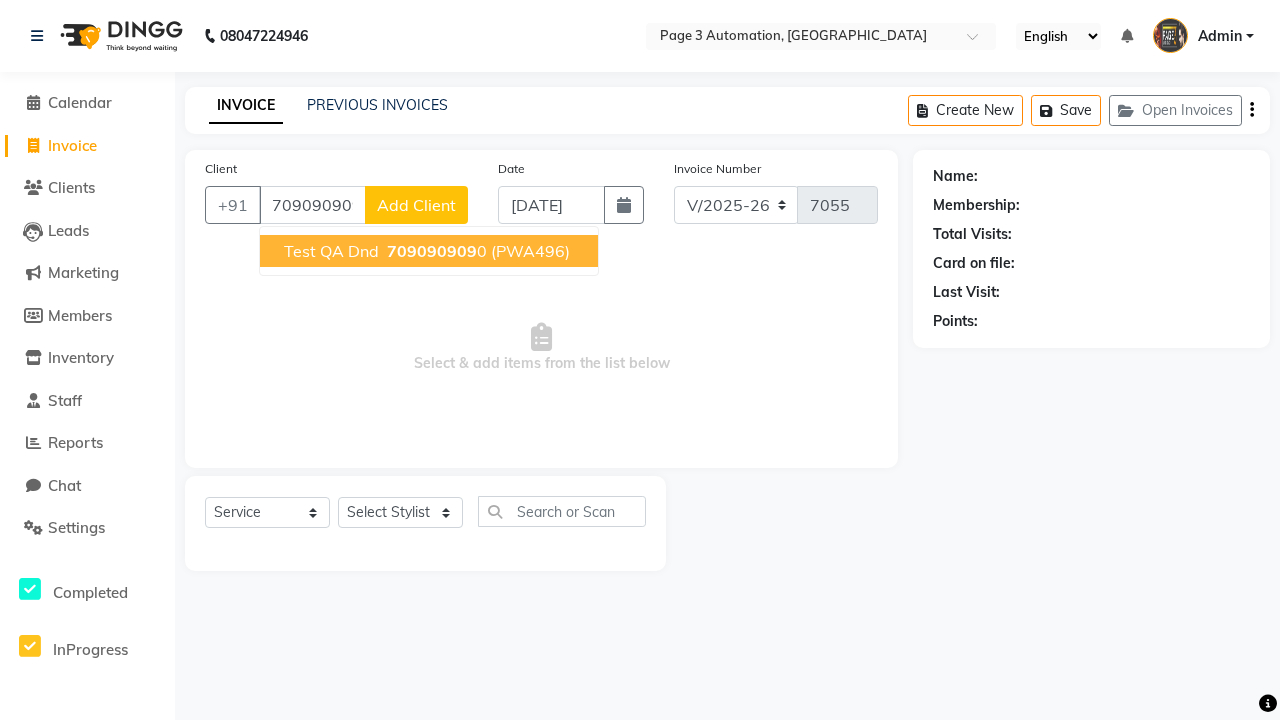 click on "709090909" at bounding box center [432, 251] 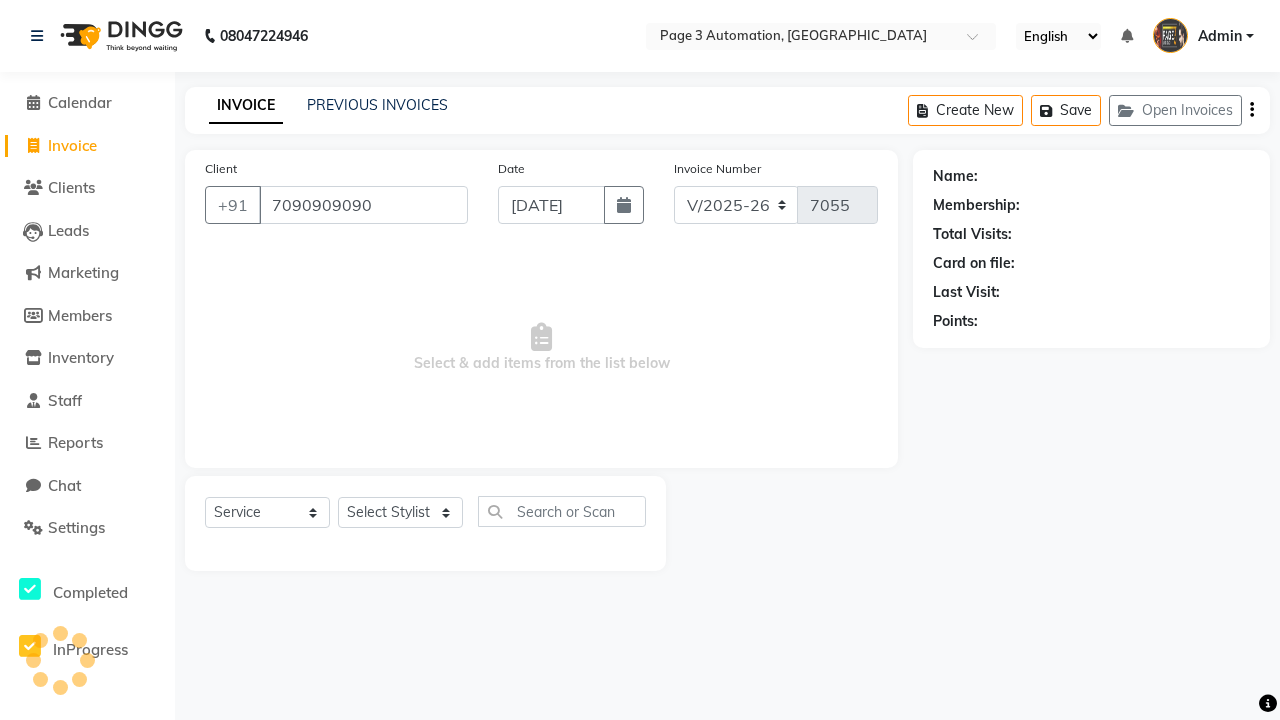 type on "7090909090" 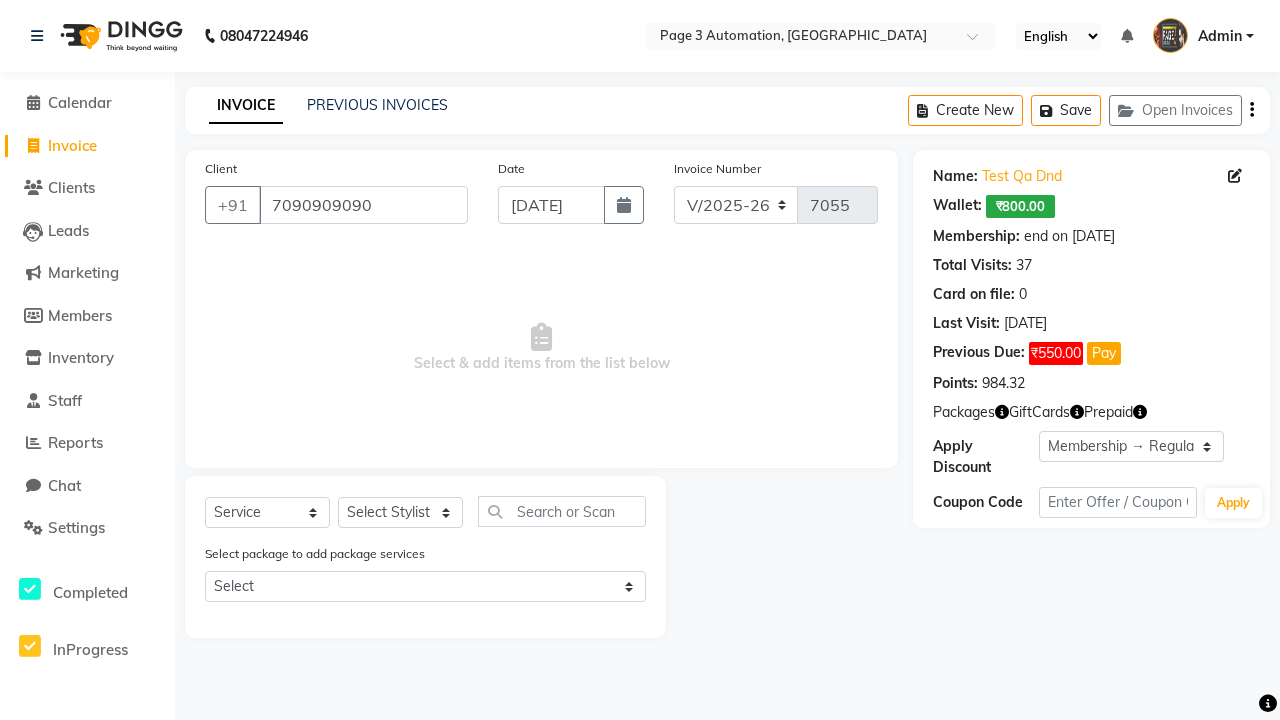 select on "0:" 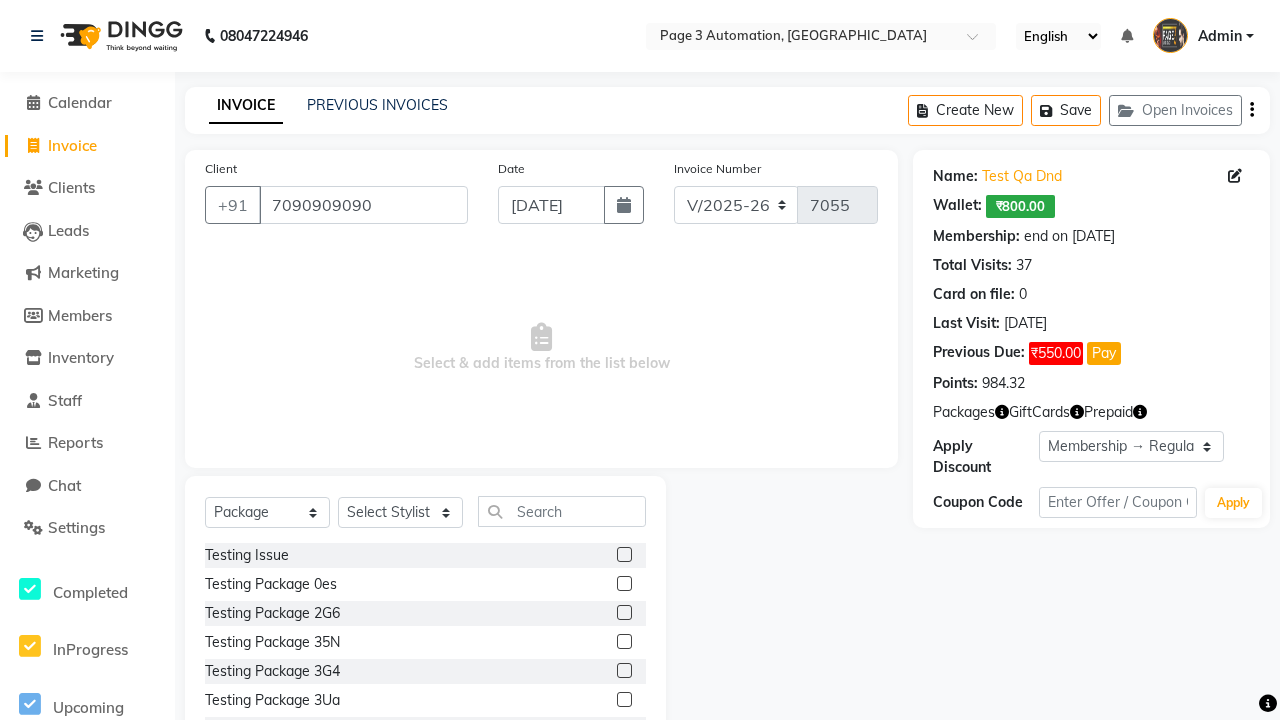 select on "71572" 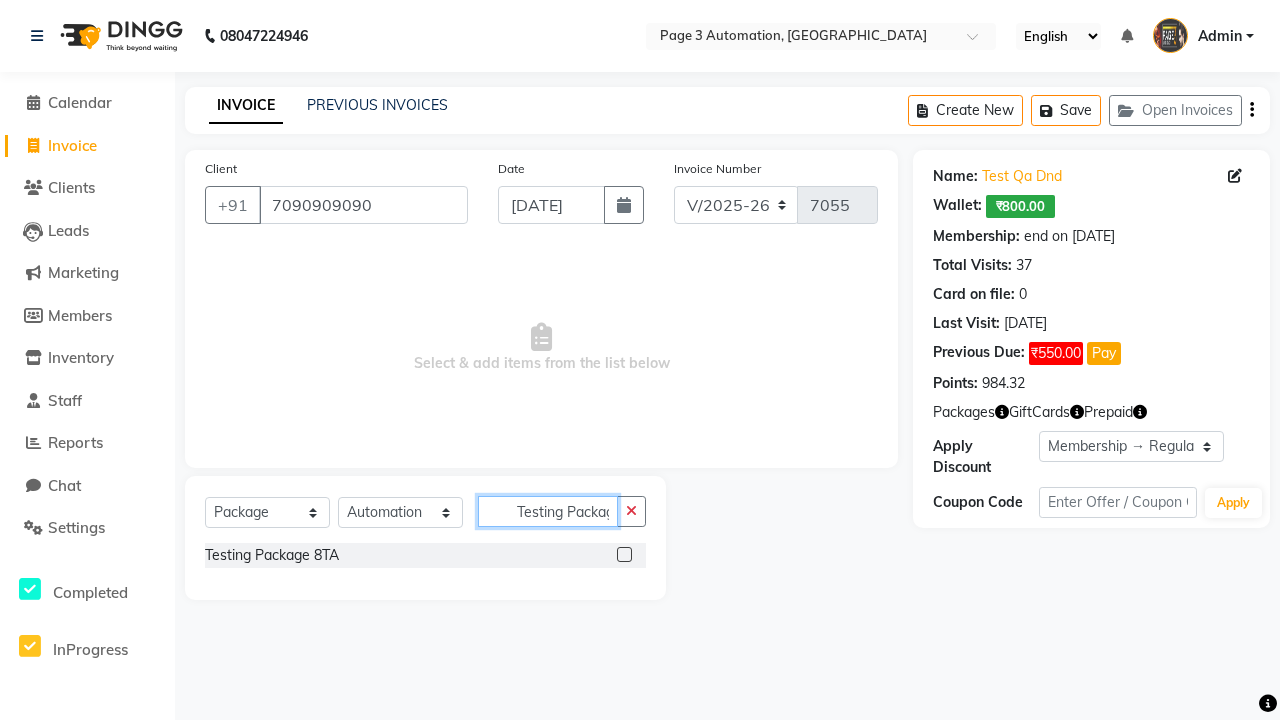 scroll, scrollTop: 0, scrollLeft: 14, axis: horizontal 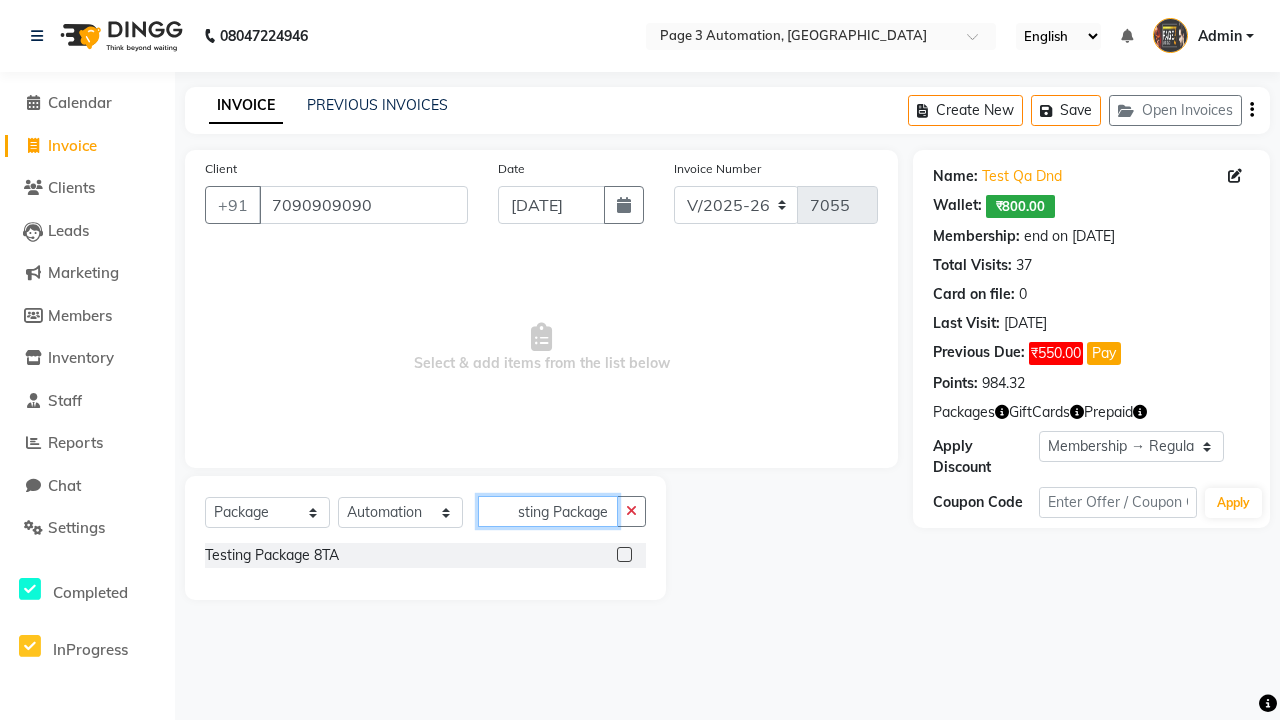 type on "Testing Package 8TA" 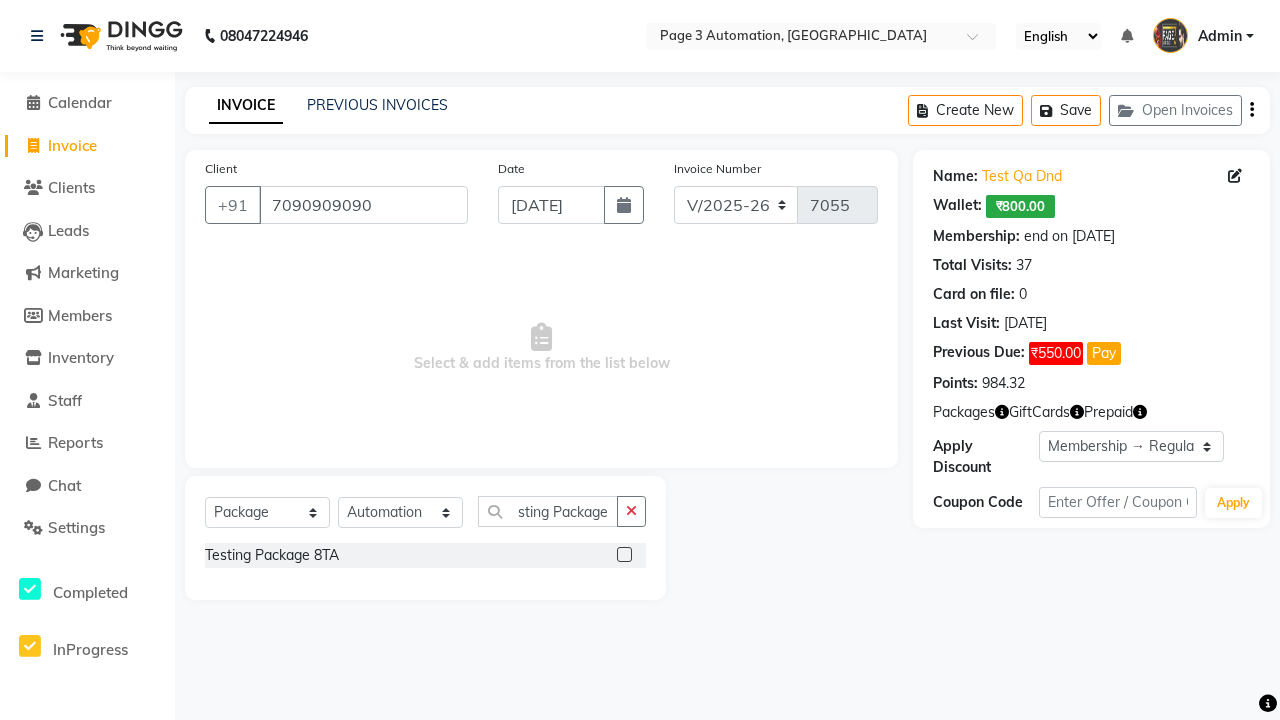 click 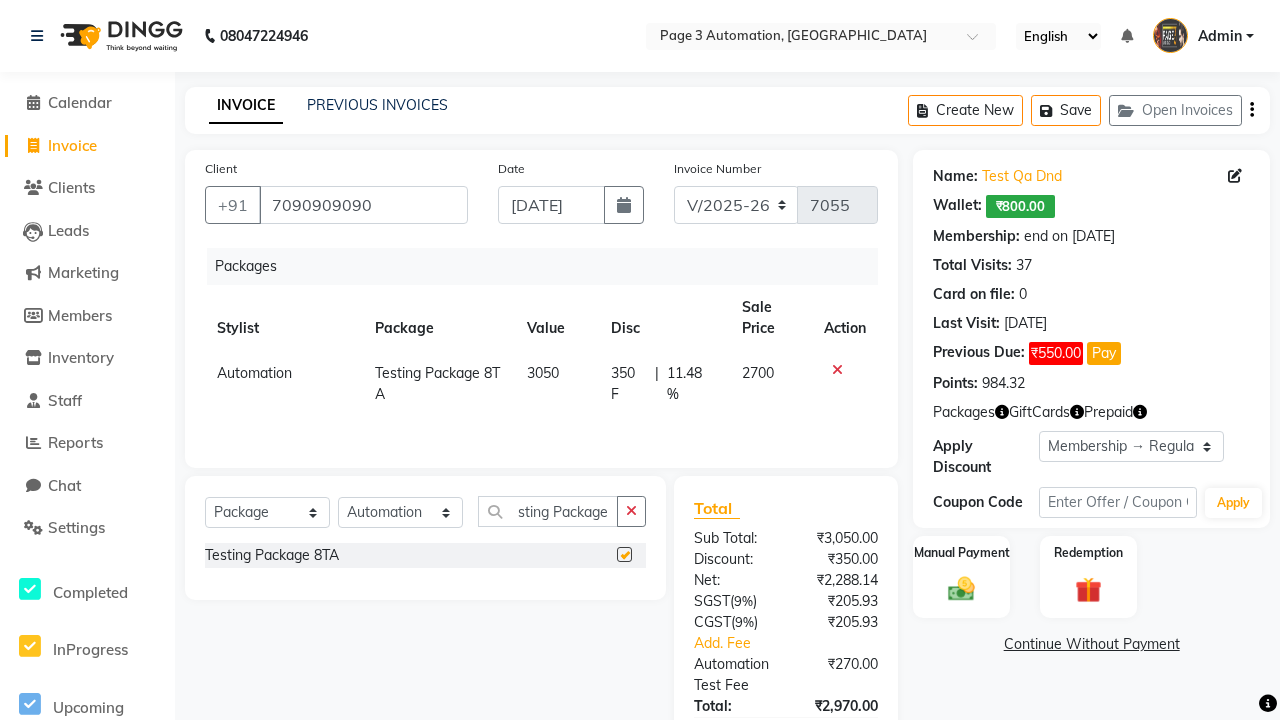 scroll, scrollTop: 0, scrollLeft: 0, axis: both 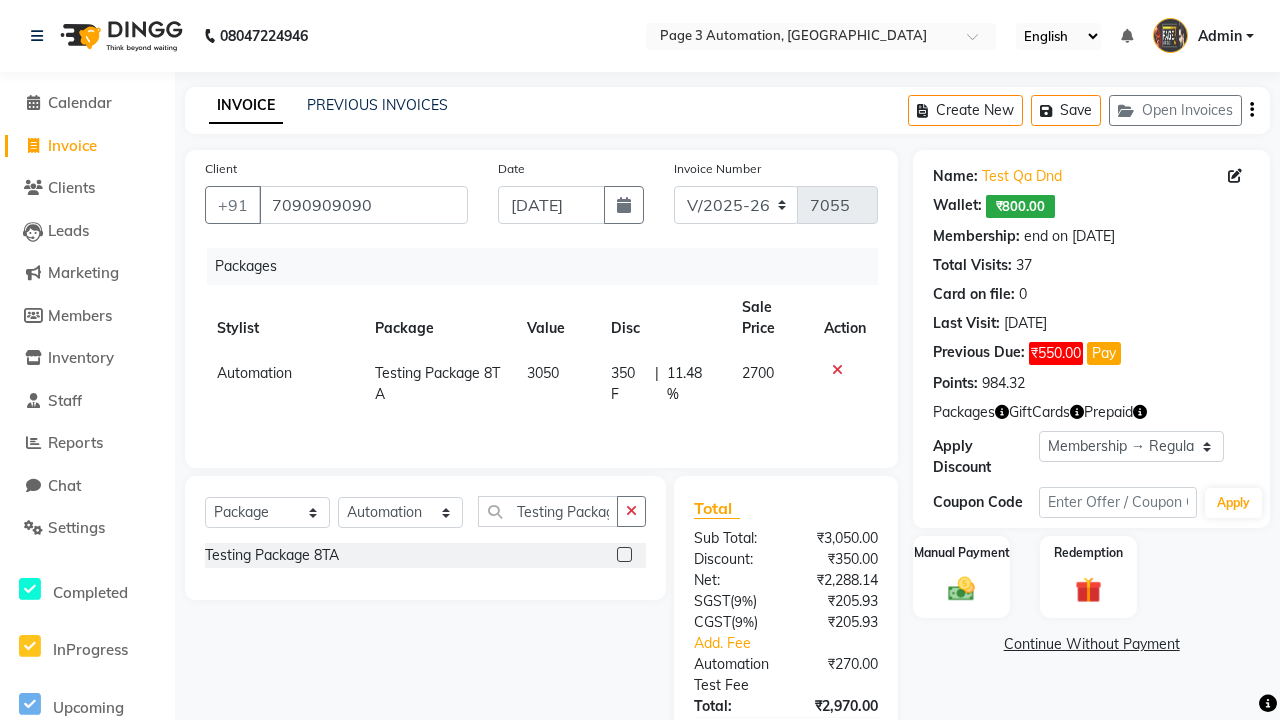 checkbox on "false" 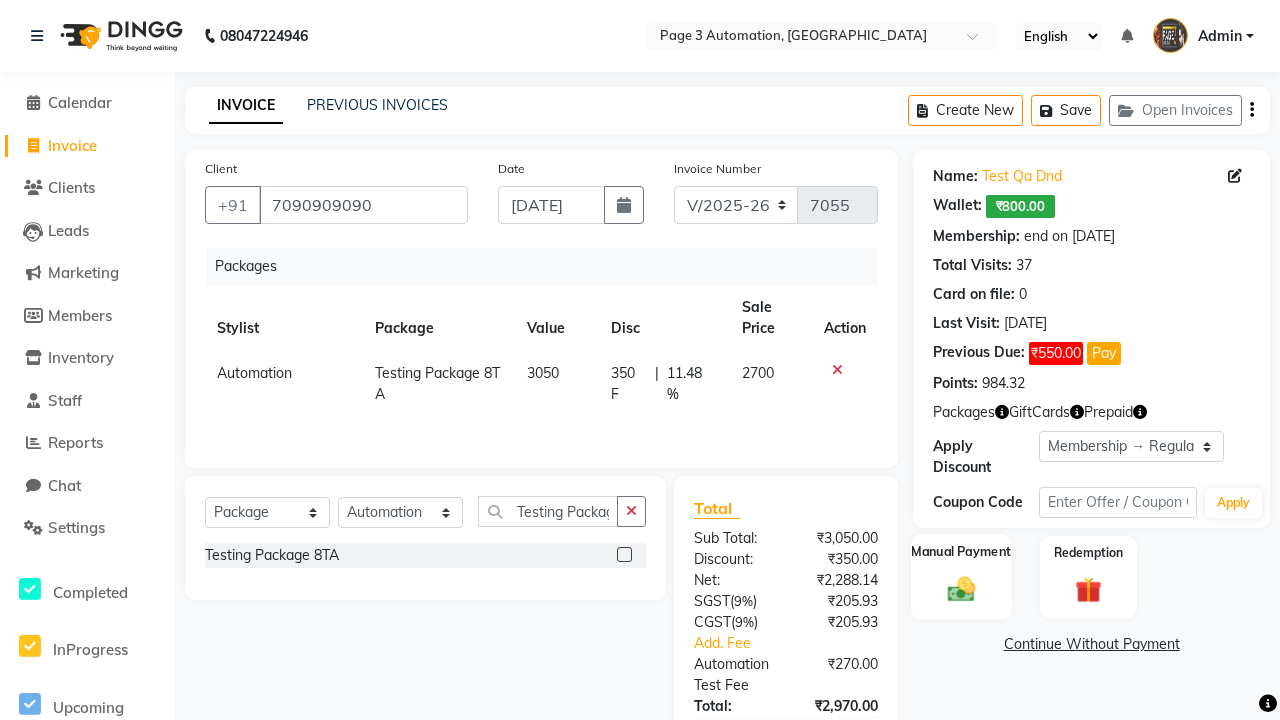 click 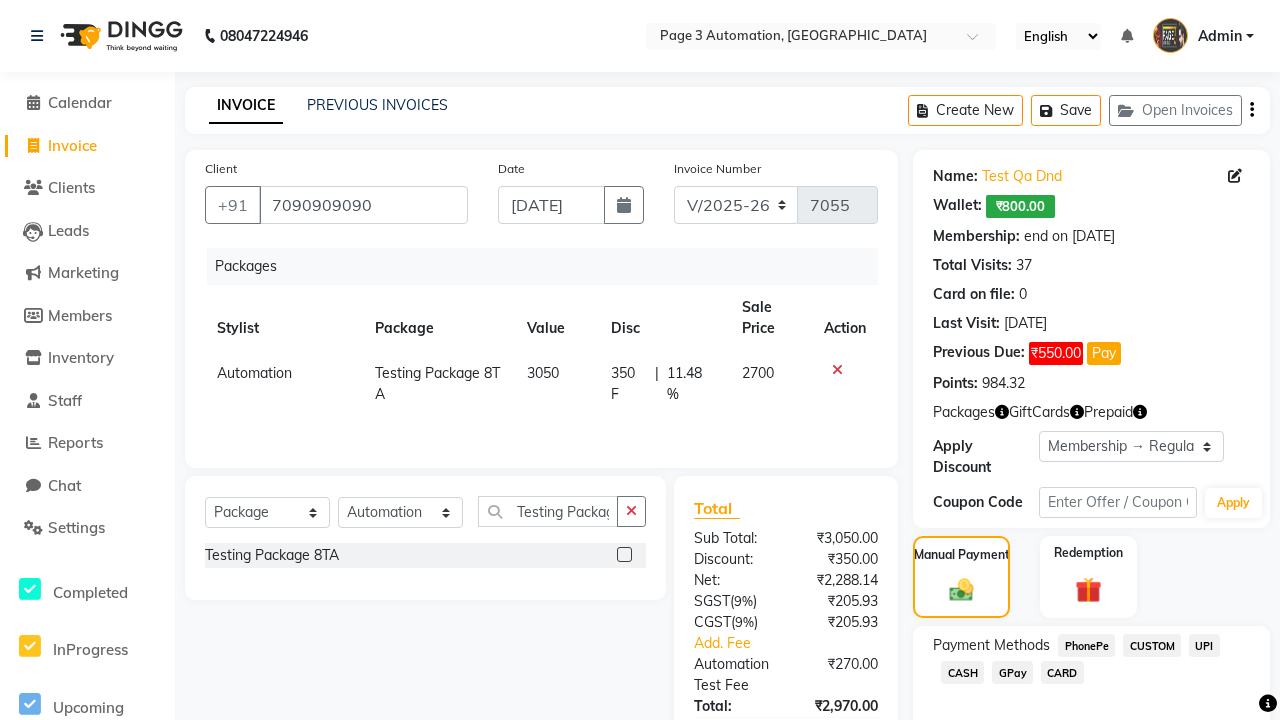 click on "PhonePe" 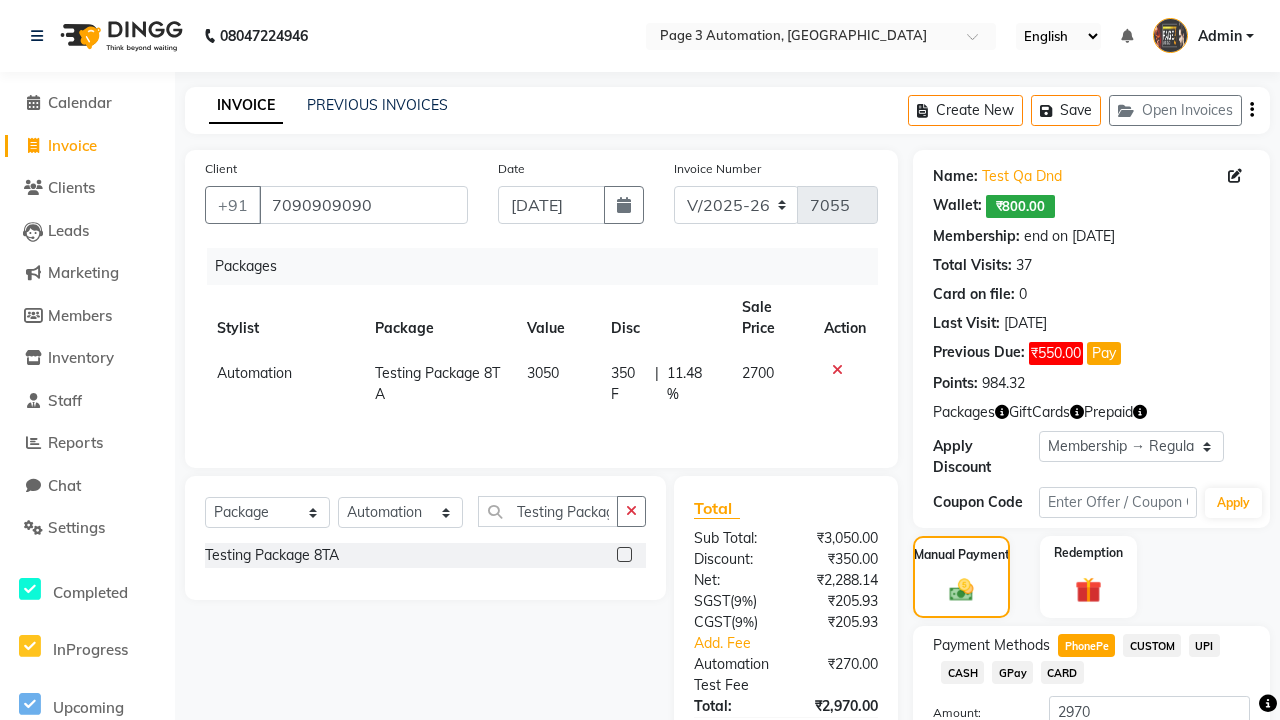 scroll, scrollTop: 153, scrollLeft: 0, axis: vertical 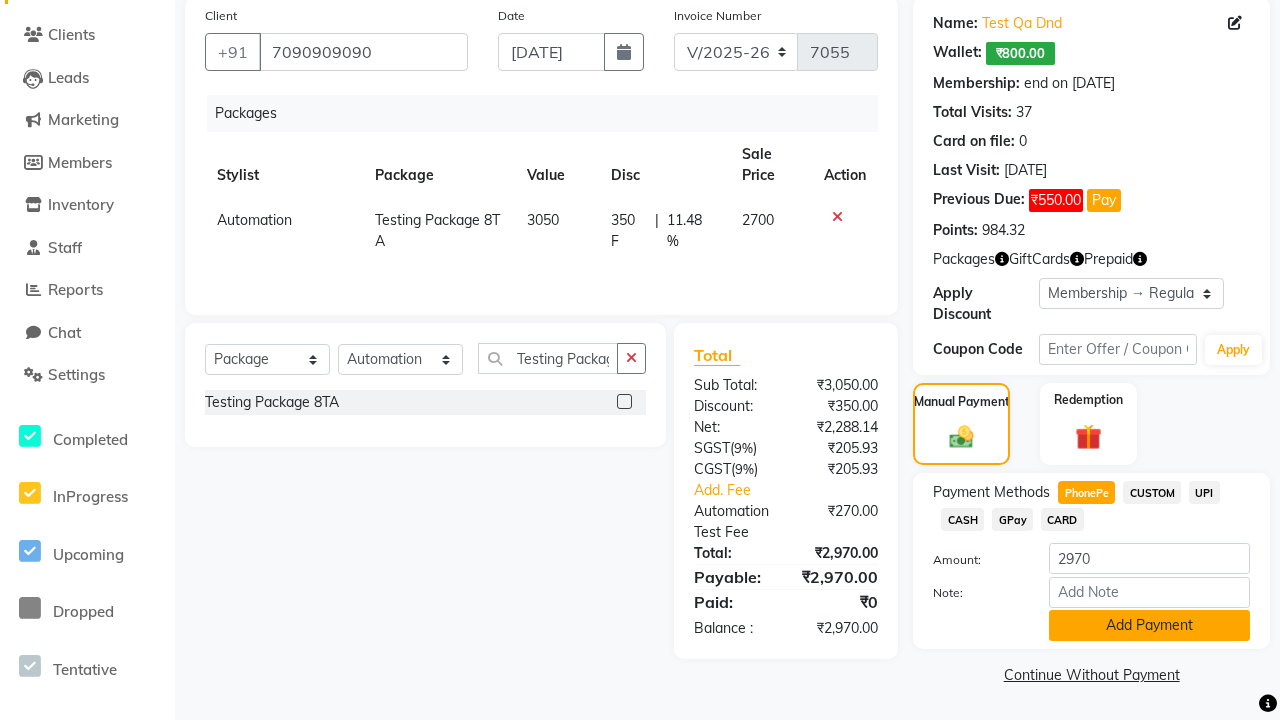 click on "Add Payment" 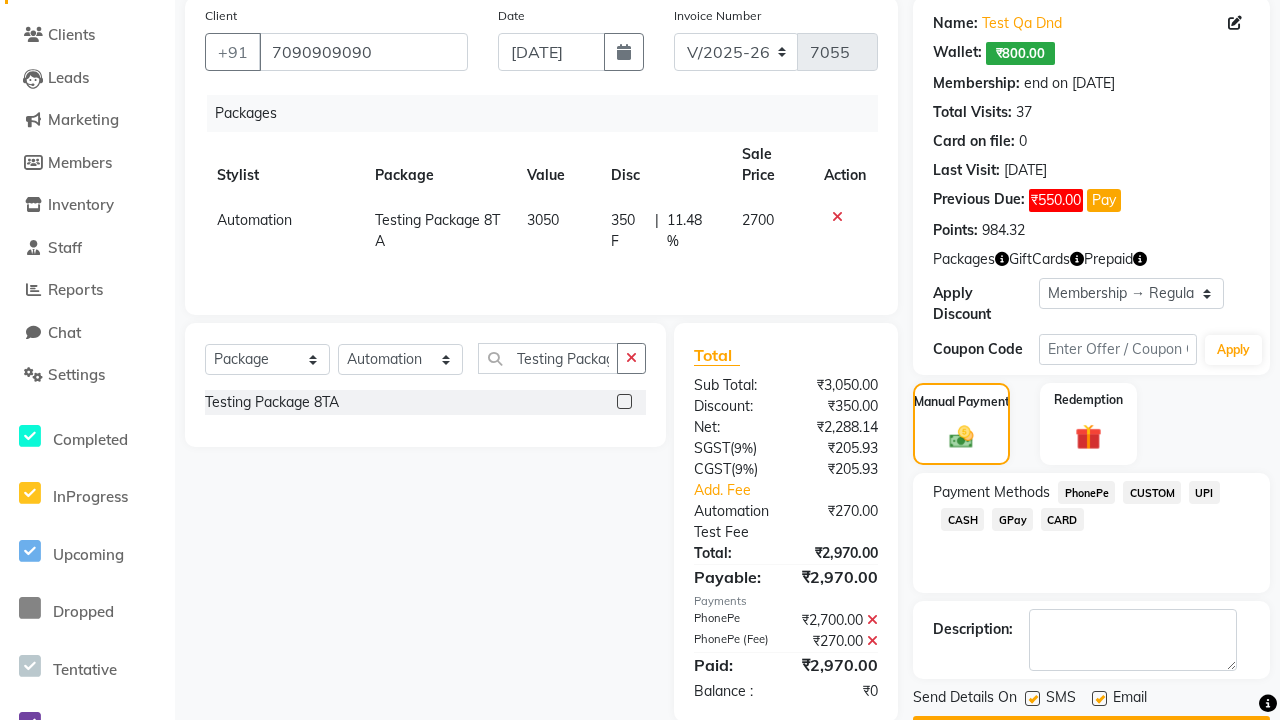 click 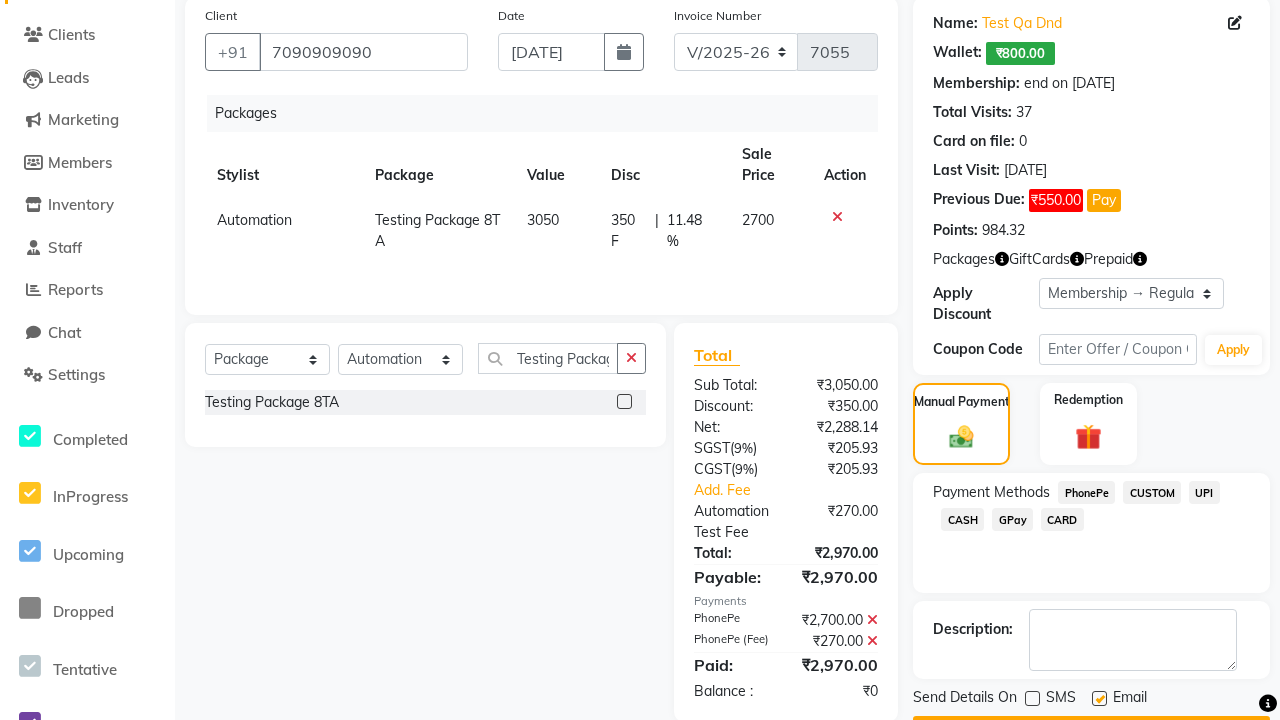 click 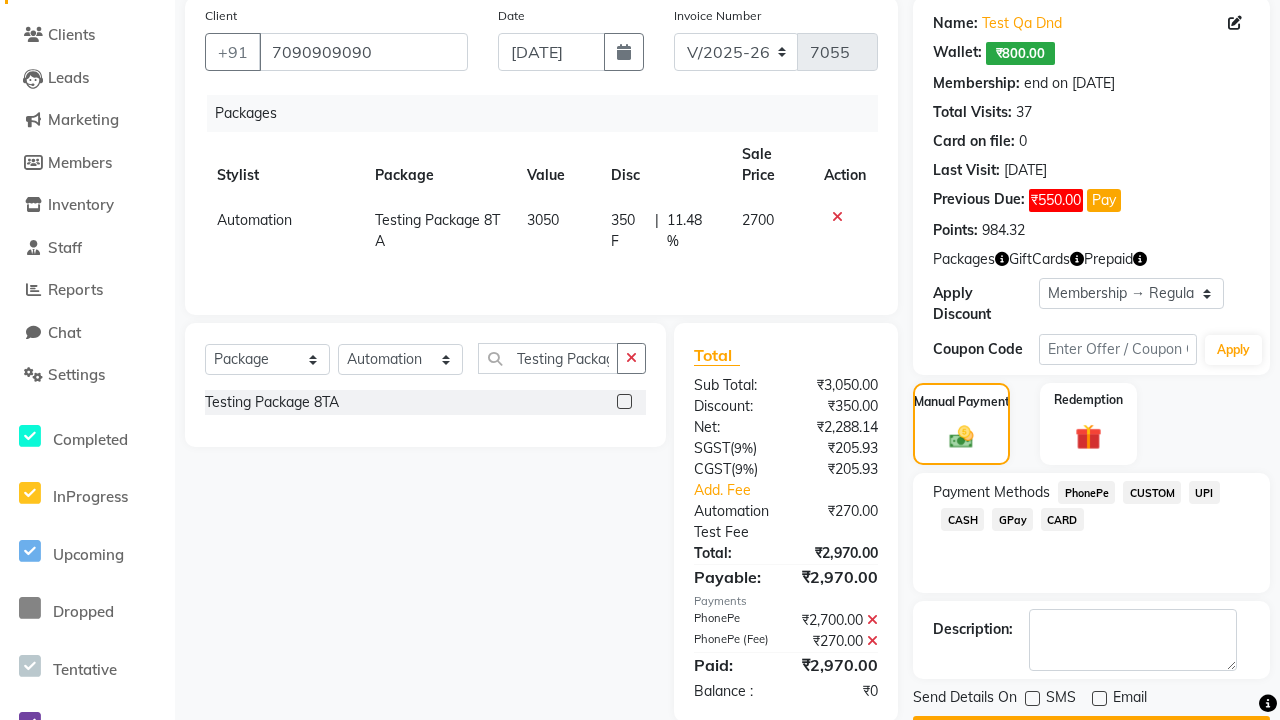 click on "Checkout" 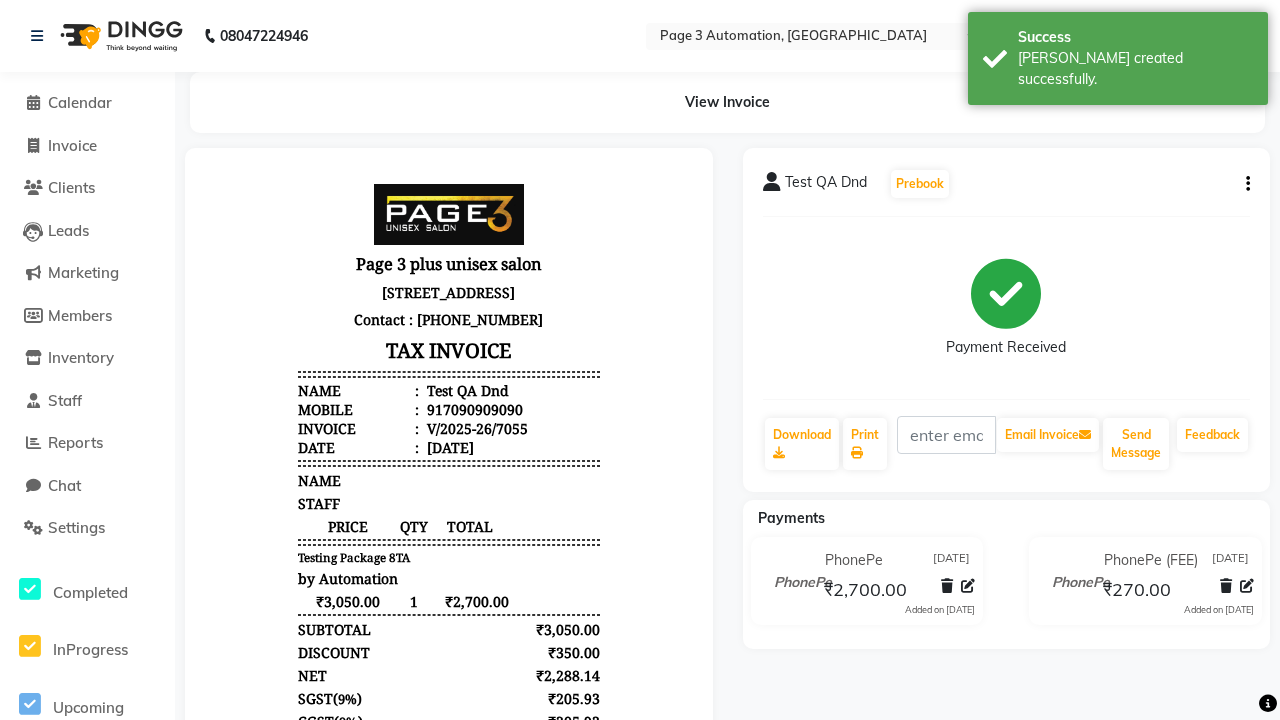 scroll, scrollTop: 0, scrollLeft: 0, axis: both 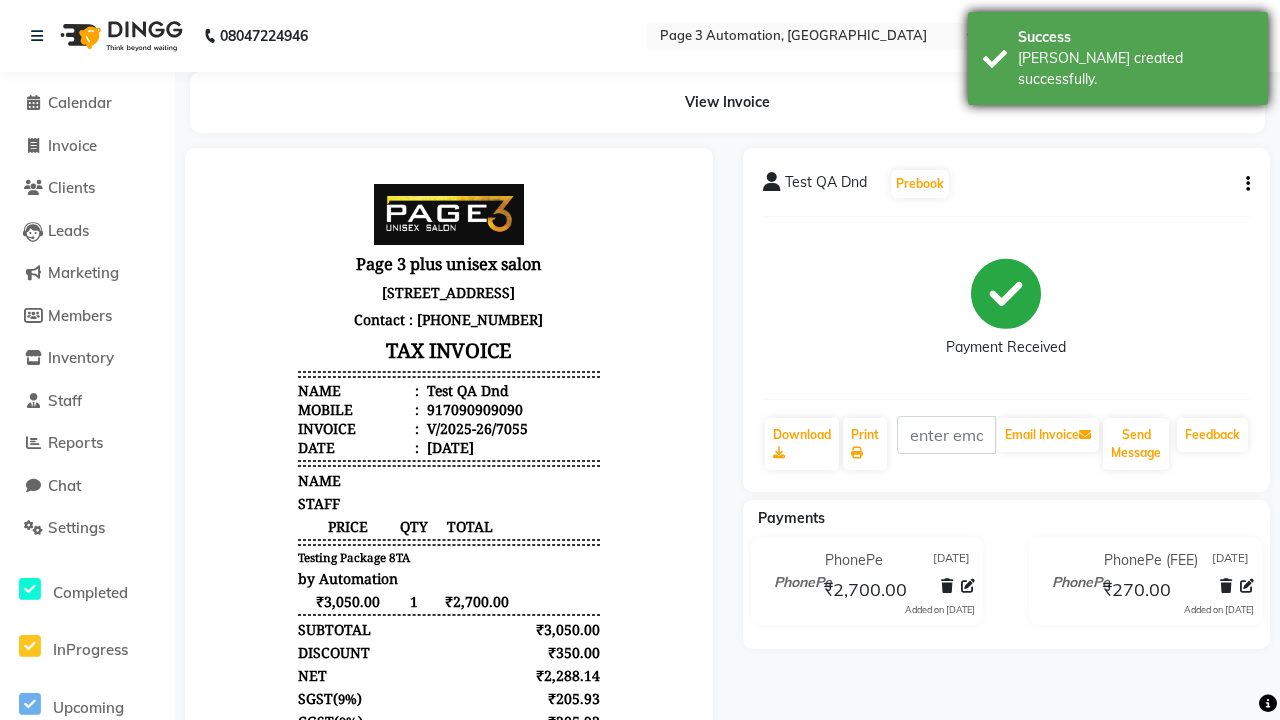 click on "[PERSON_NAME] created successfully." at bounding box center (1135, 69) 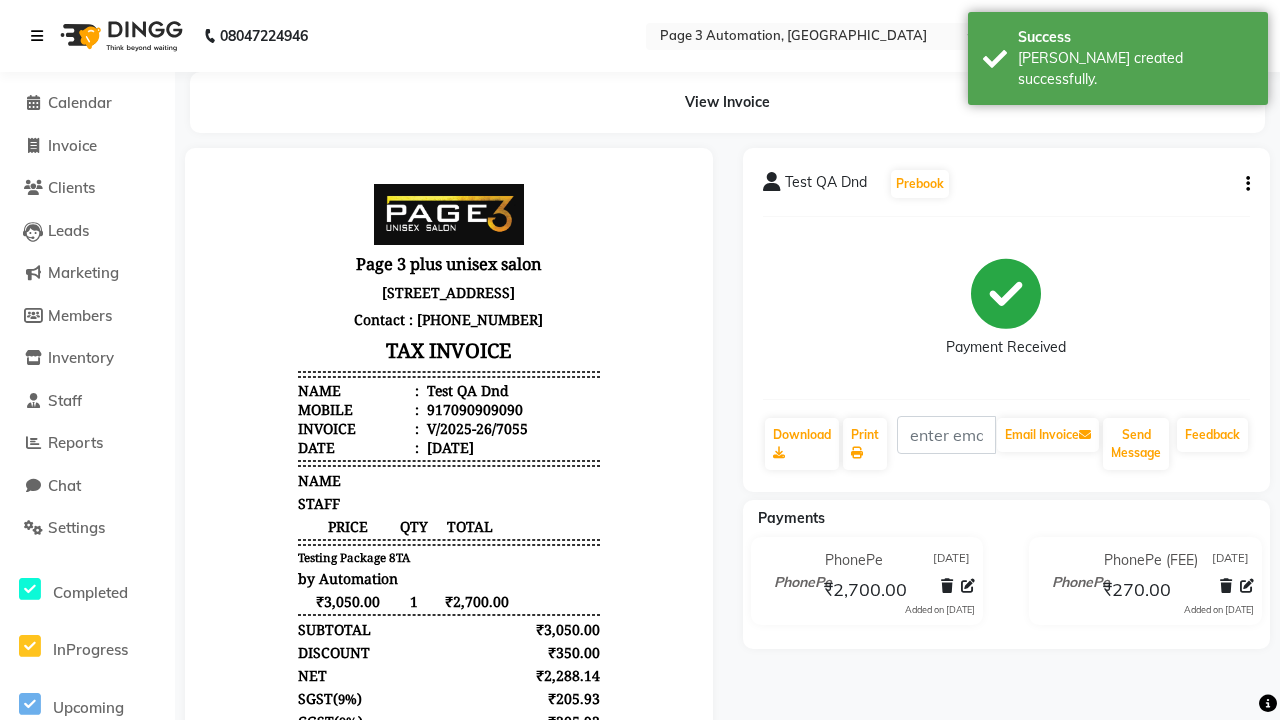 click at bounding box center (37, 36) 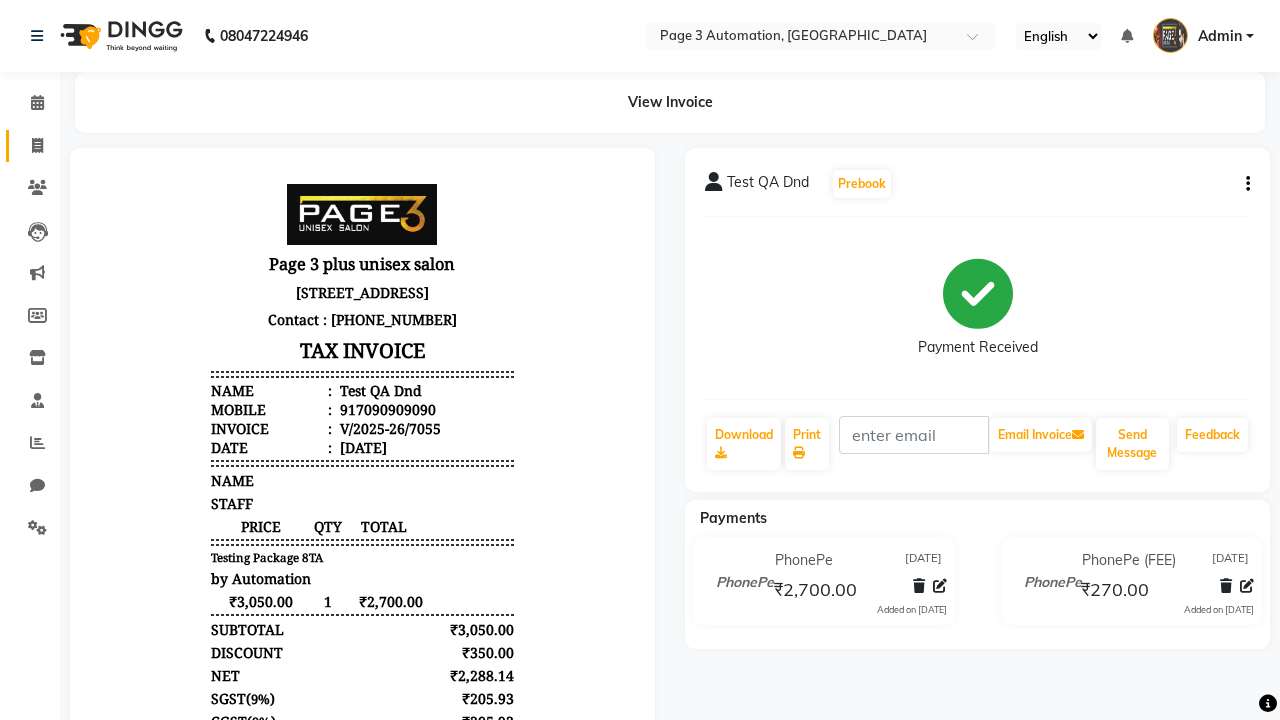 click 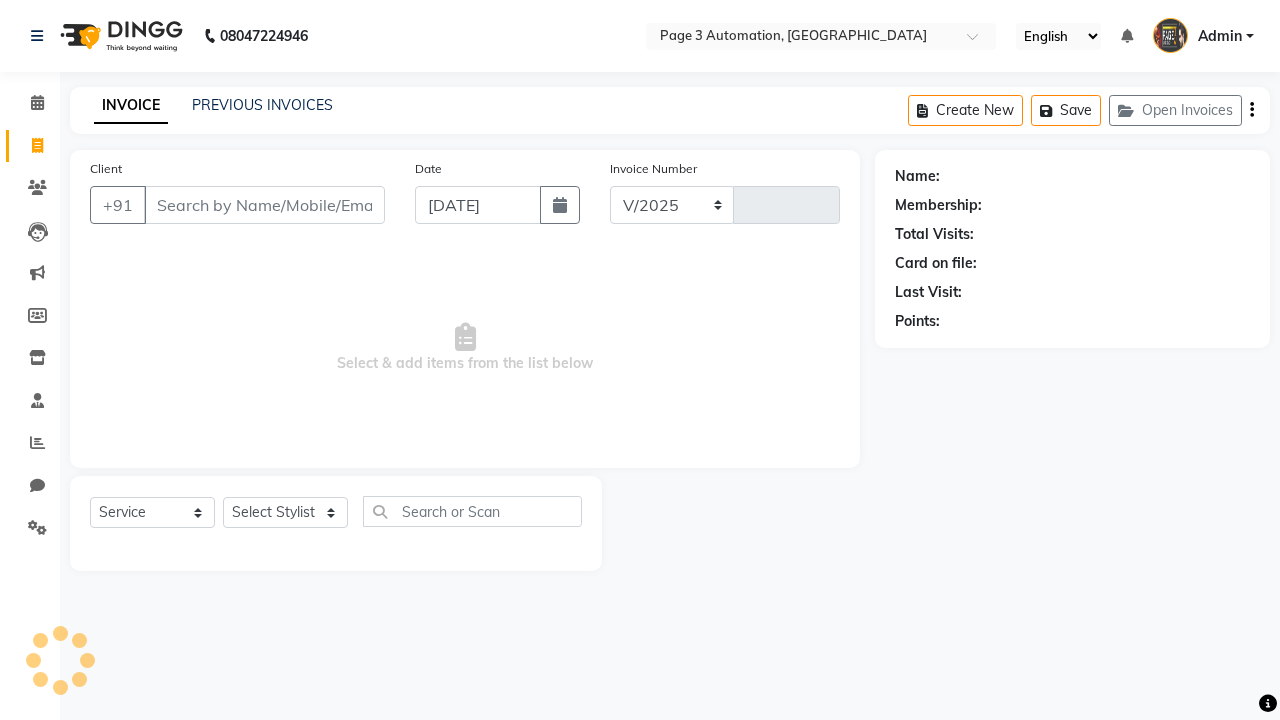 select on "2774" 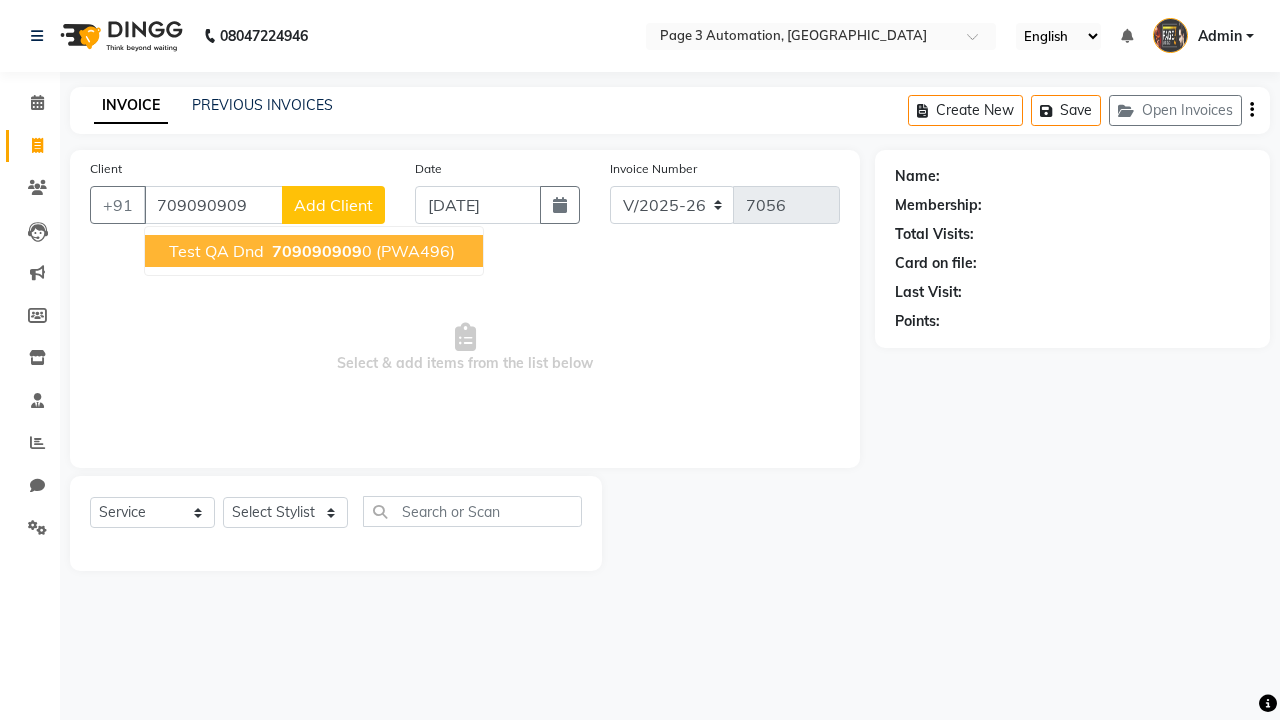 click on "709090909" at bounding box center [317, 251] 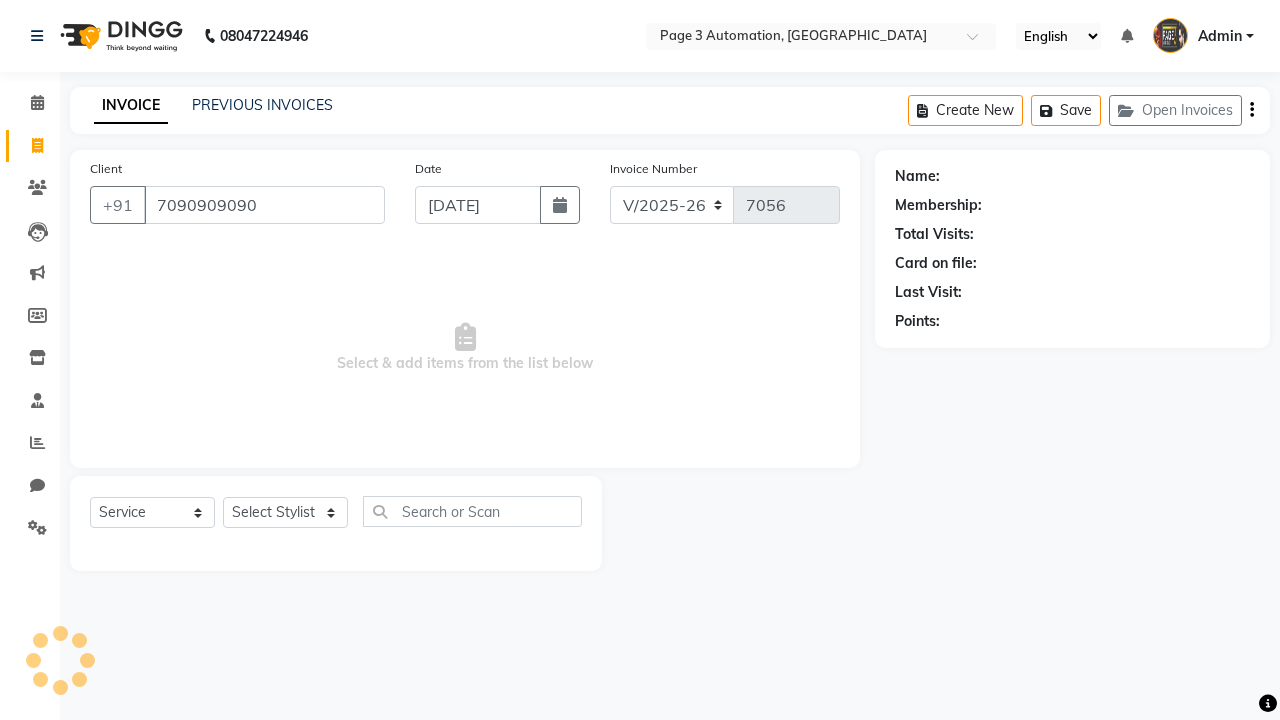 type on "7090909090" 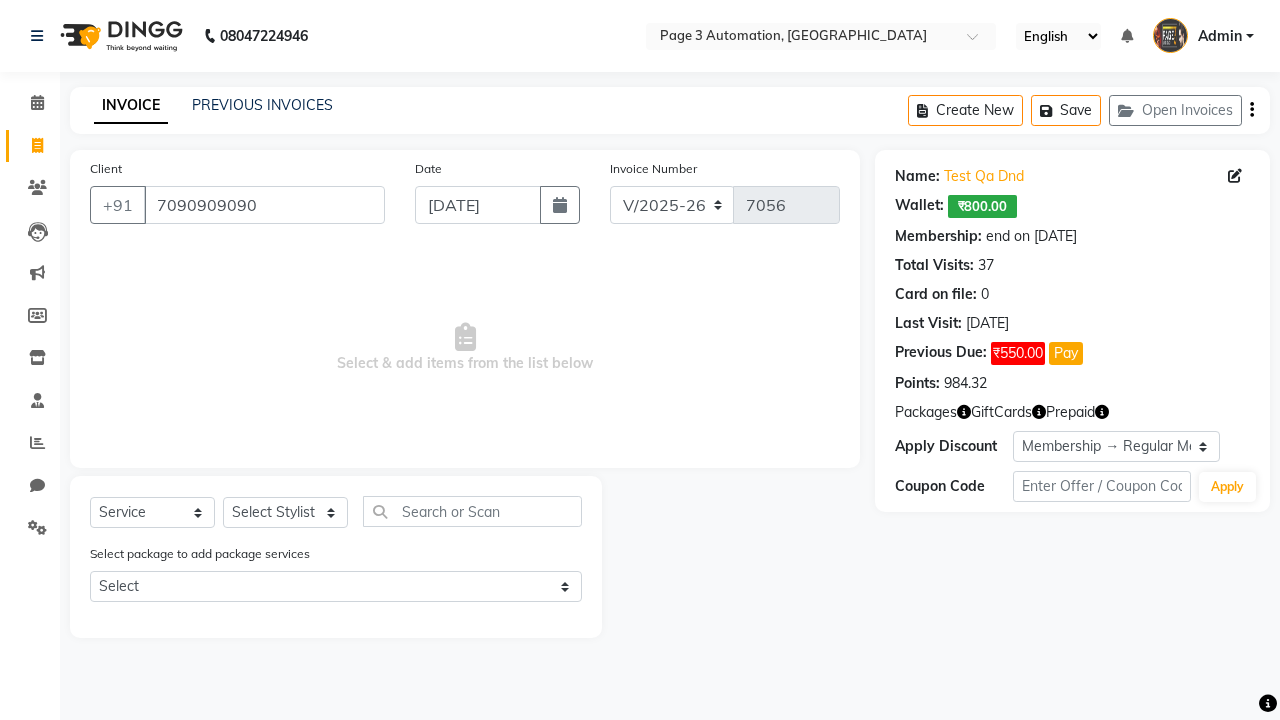 click on "Admin" at bounding box center [1220, 36] 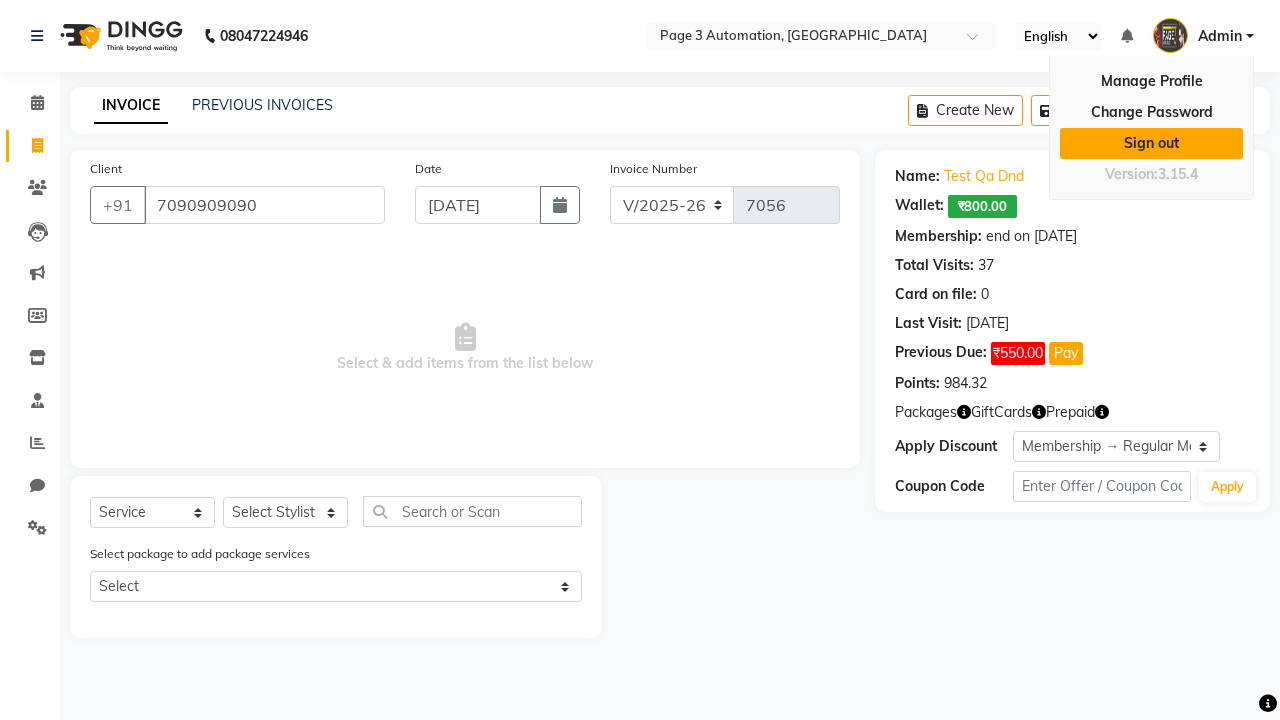 click on "Sign out" at bounding box center (1151, 143) 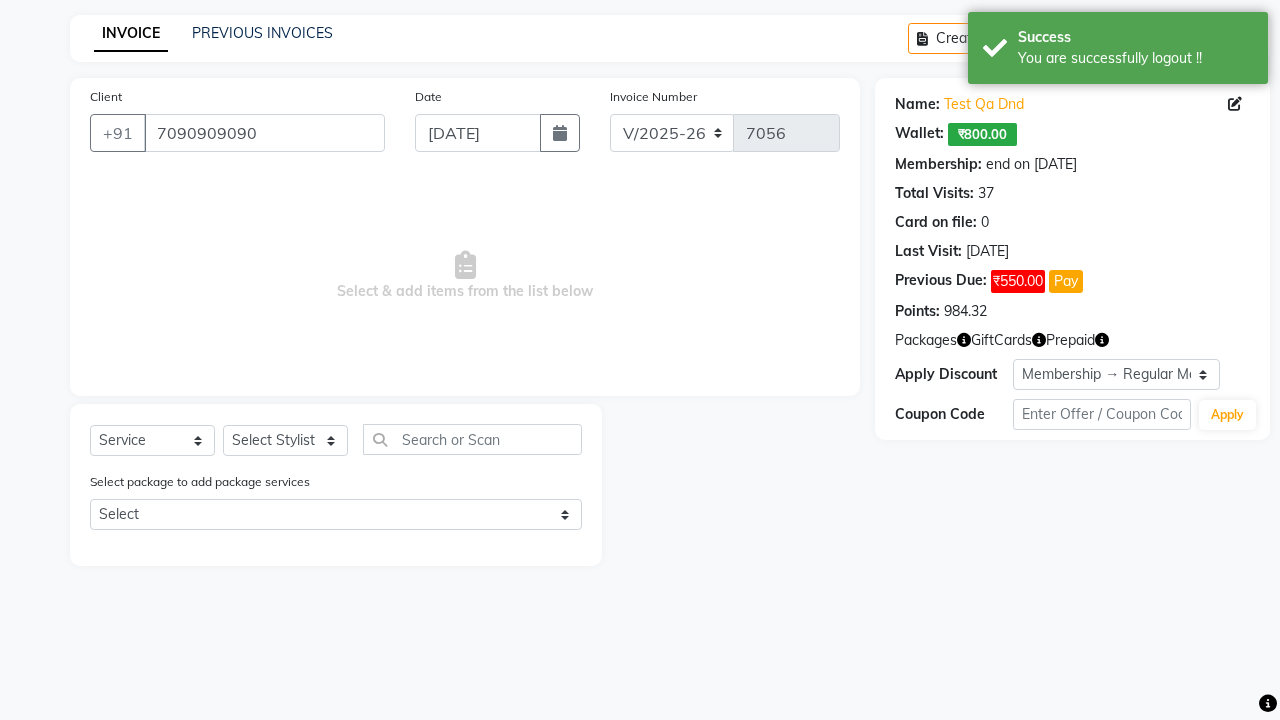 select on "0:" 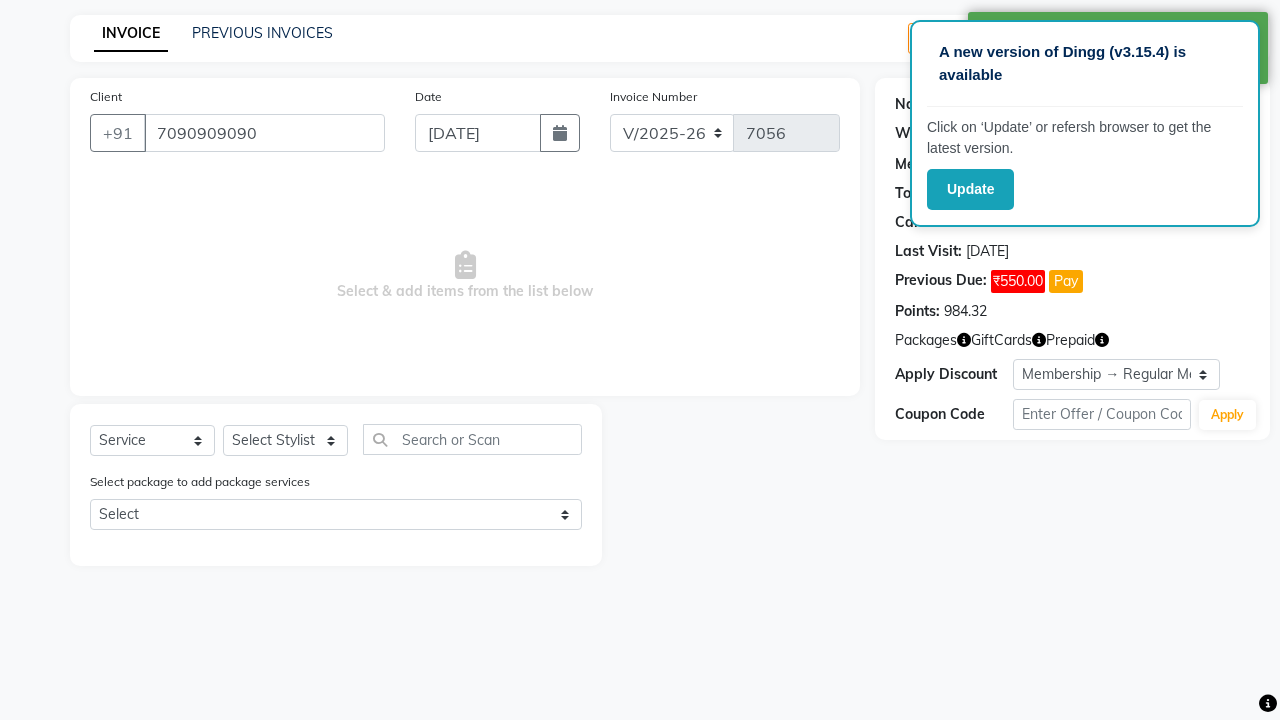 select on "71572" 